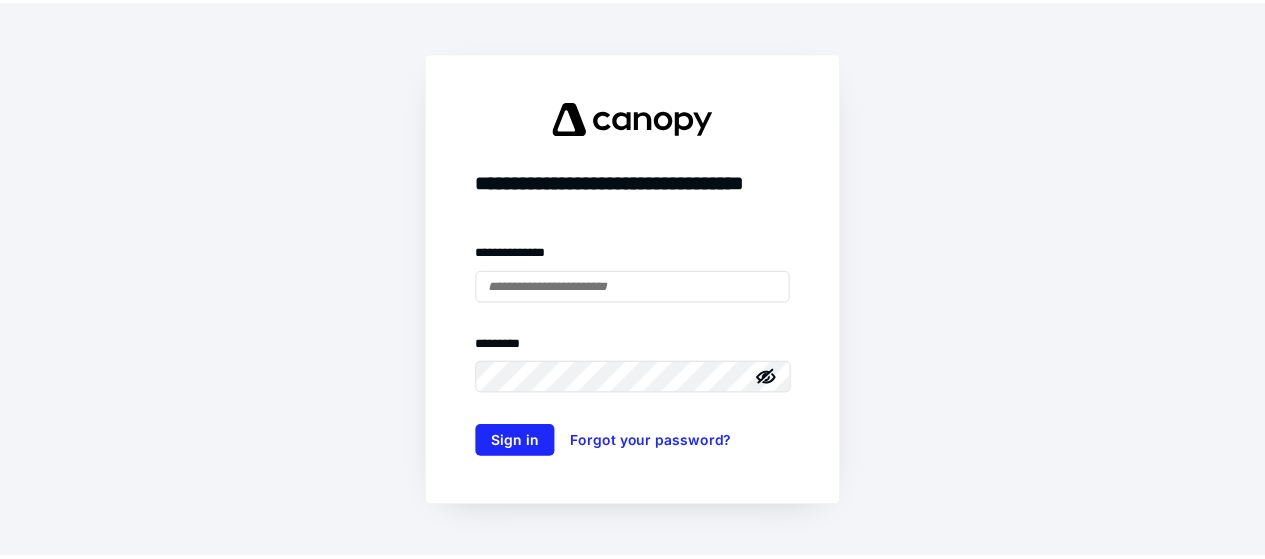 scroll, scrollTop: 0, scrollLeft: 0, axis: both 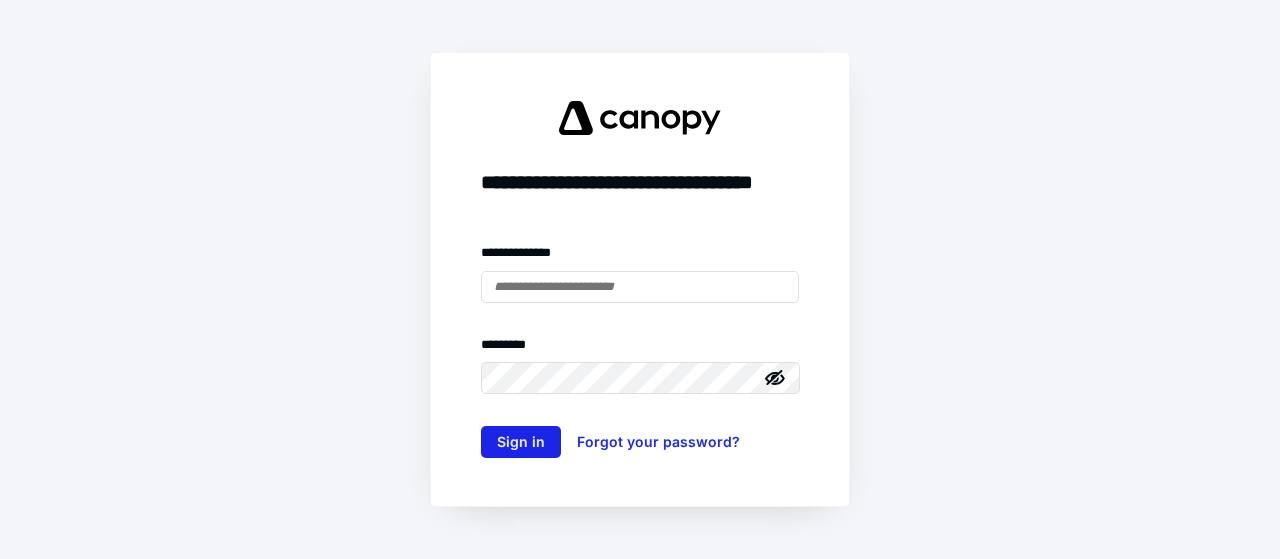 type on "**********" 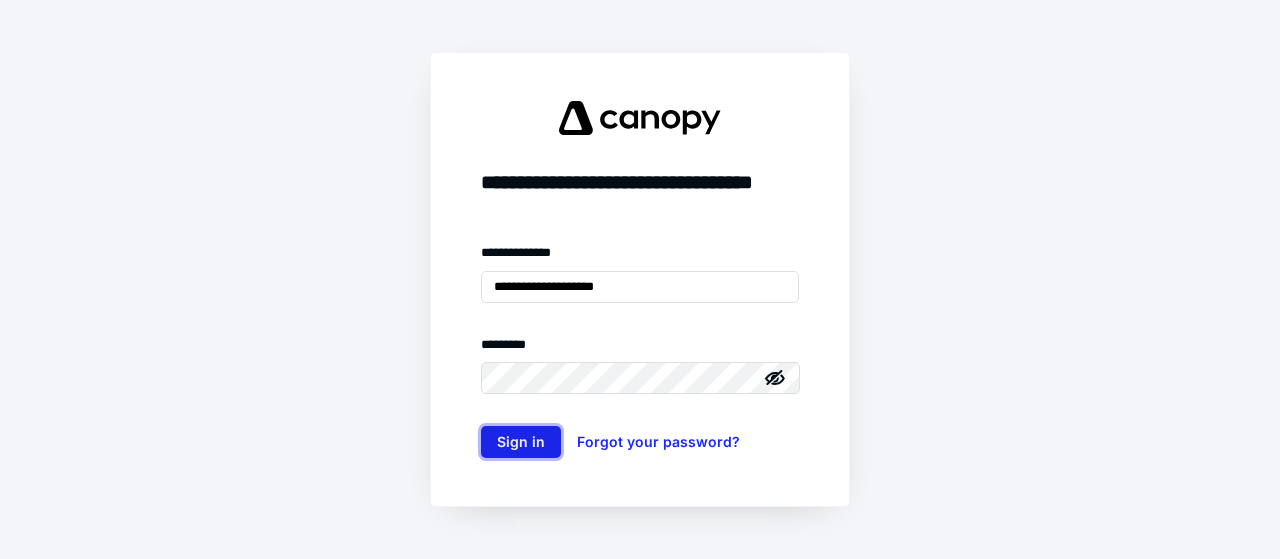 click on "Sign in" at bounding box center (521, 442) 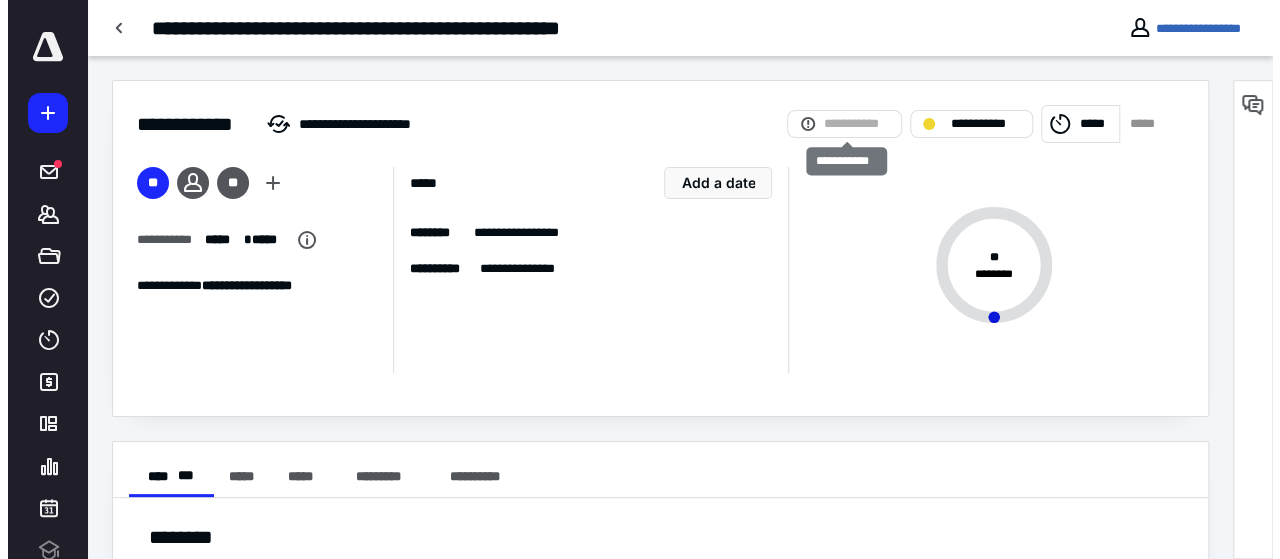 scroll, scrollTop: 0, scrollLeft: 0, axis: both 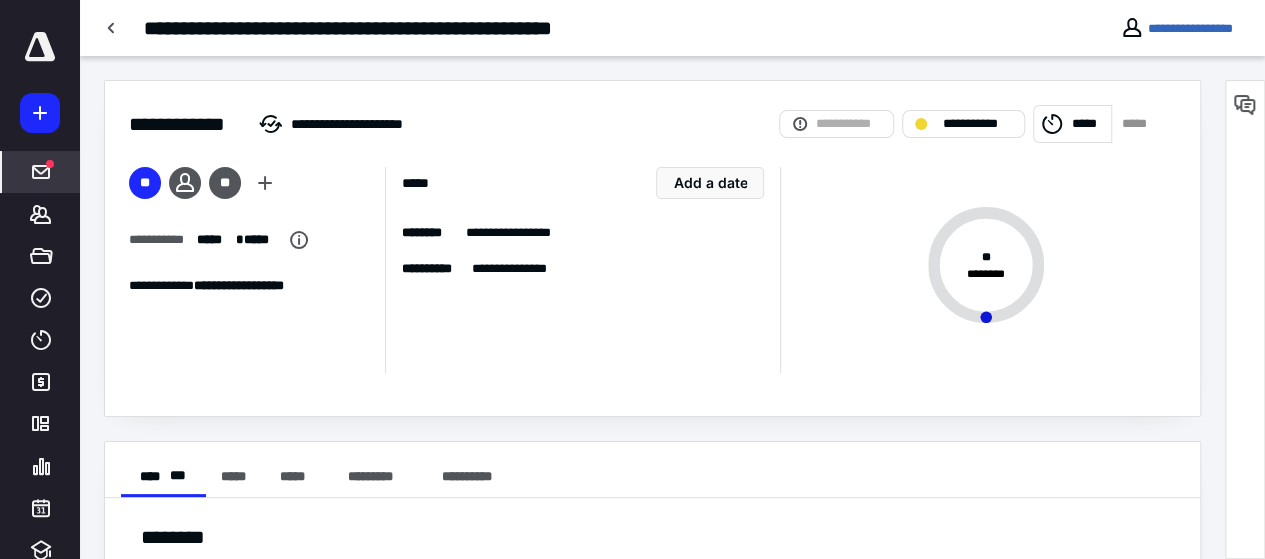 click 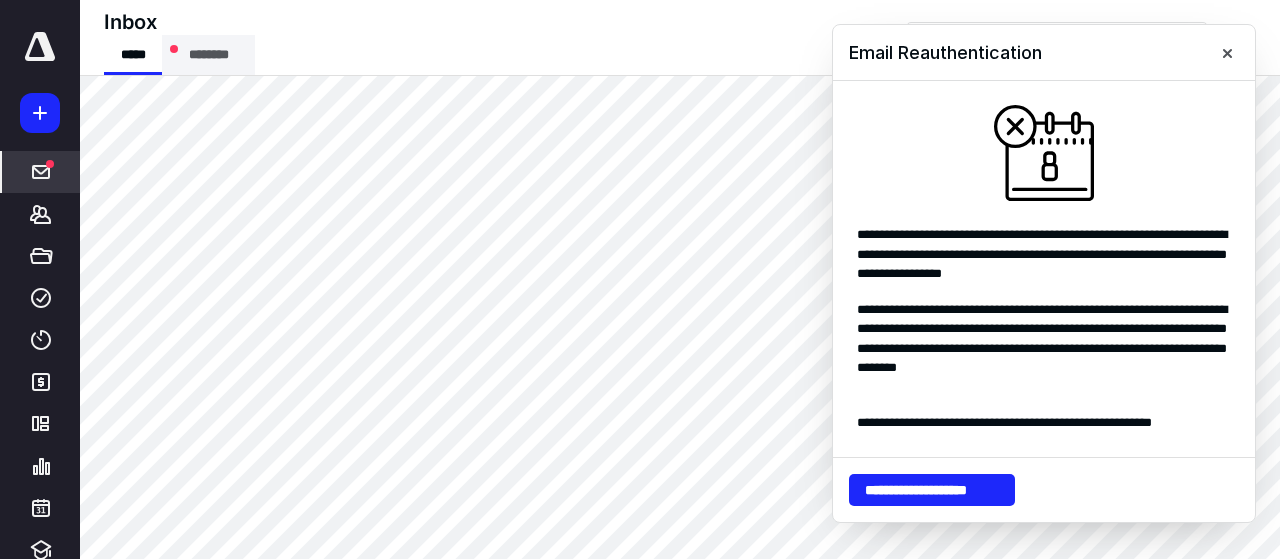 click on "********" at bounding box center (208, 55) 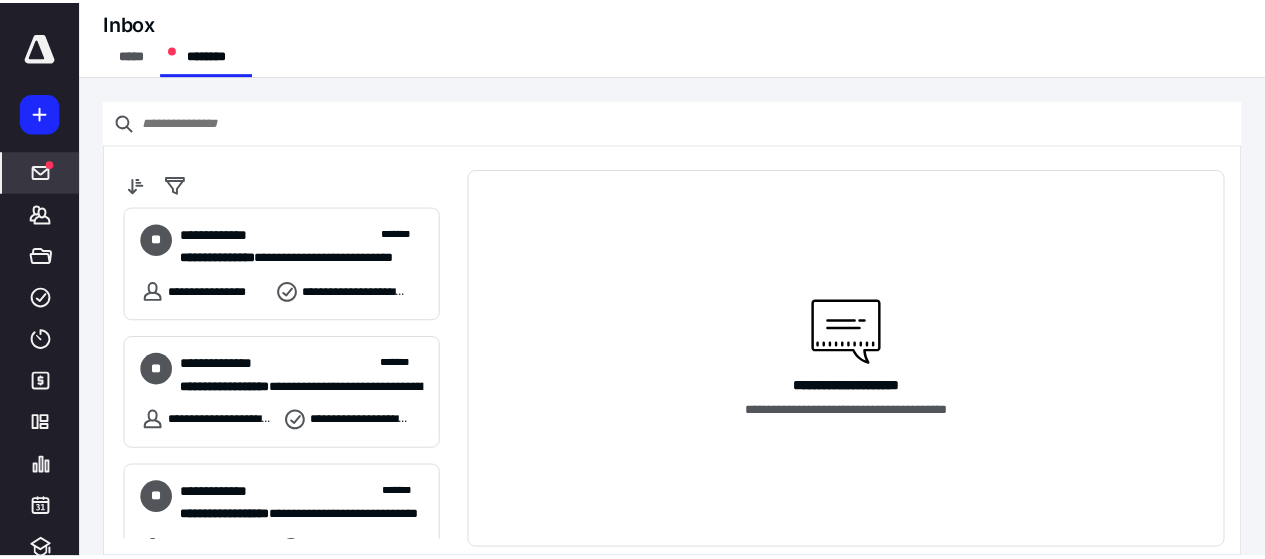 scroll, scrollTop: 0, scrollLeft: 0, axis: both 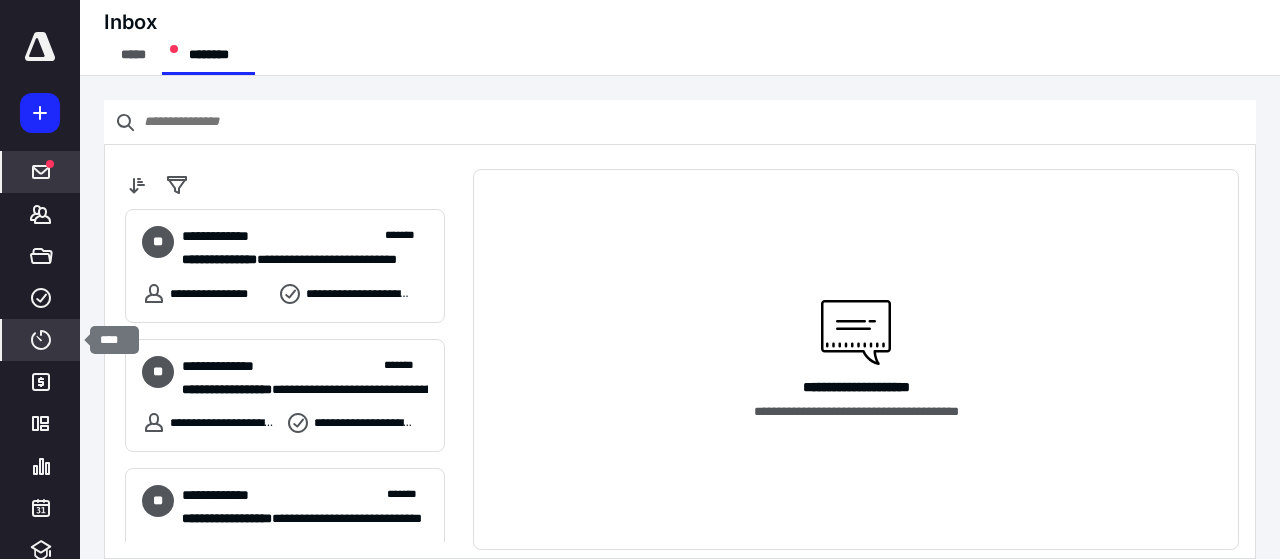 click 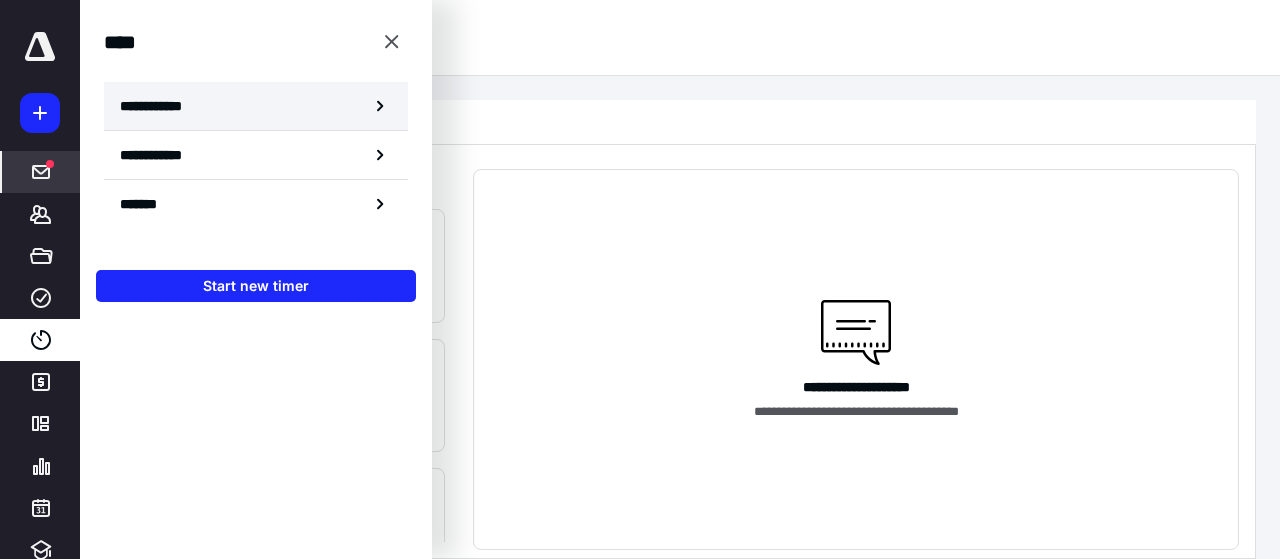 click on "**********" at bounding box center (256, 106) 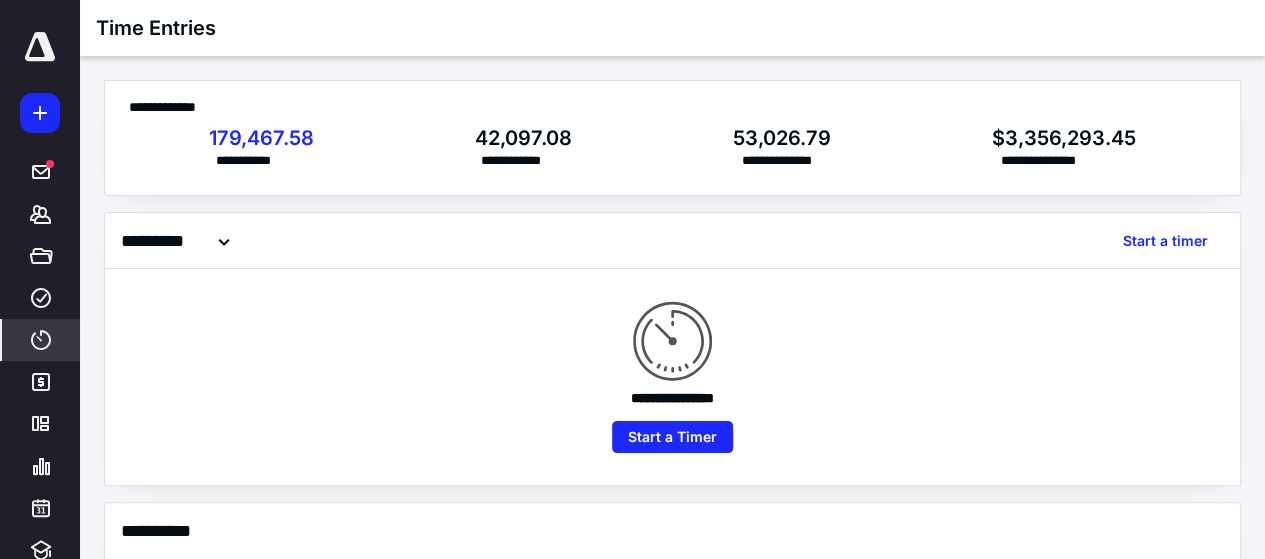 checkbox on "true" 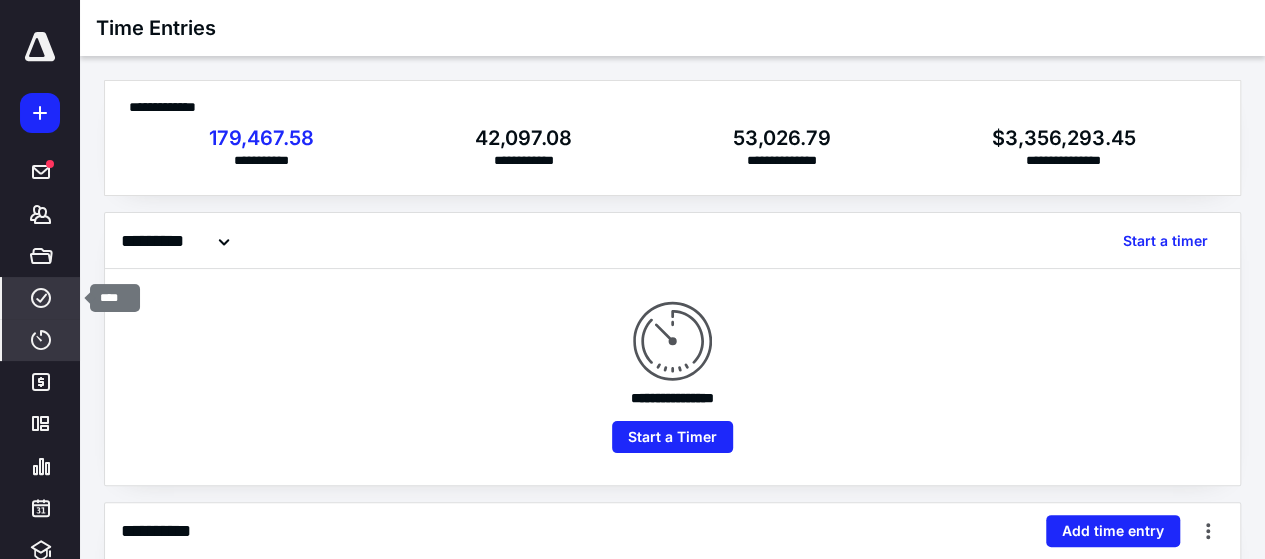 click 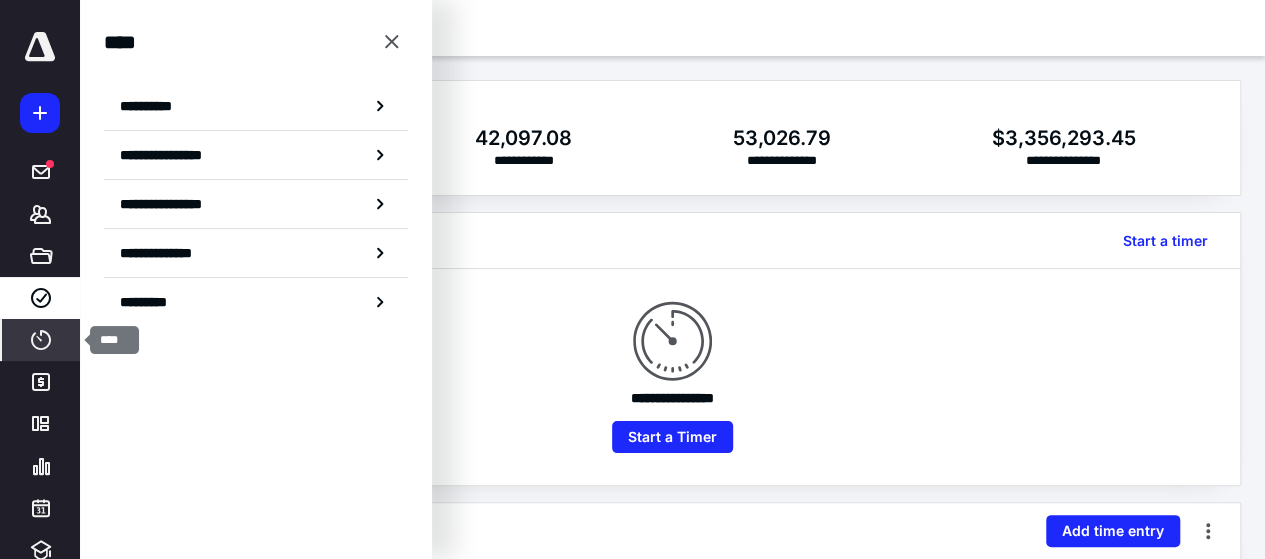 click 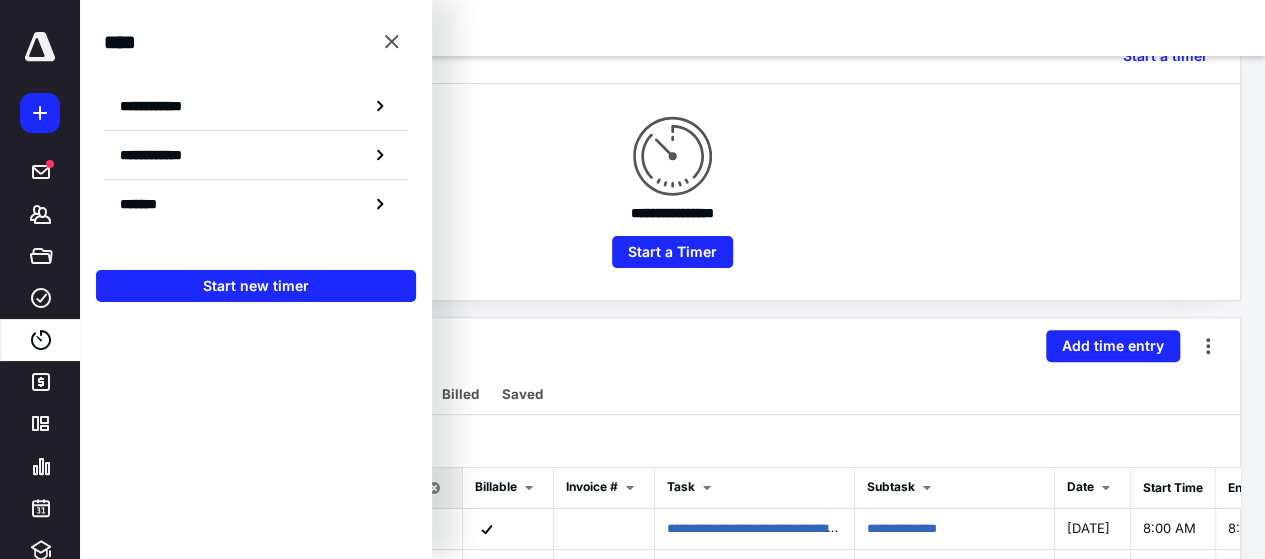 scroll, scrollTop: 194, scrollLeft: 0, axis: vertical 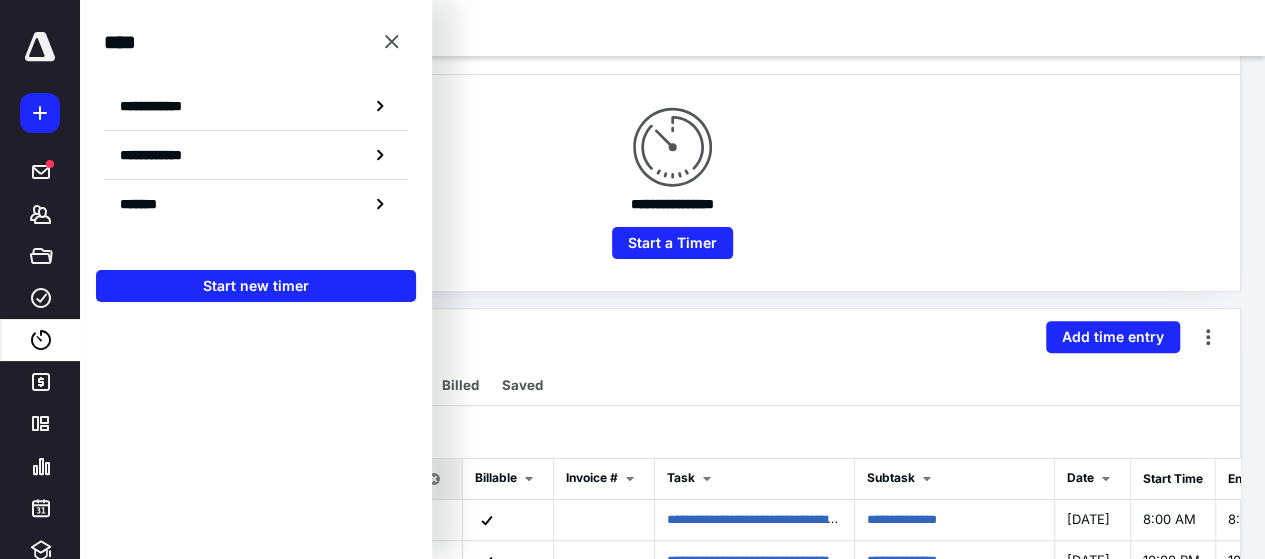 click on "**********" at bounding box center [672, 183] 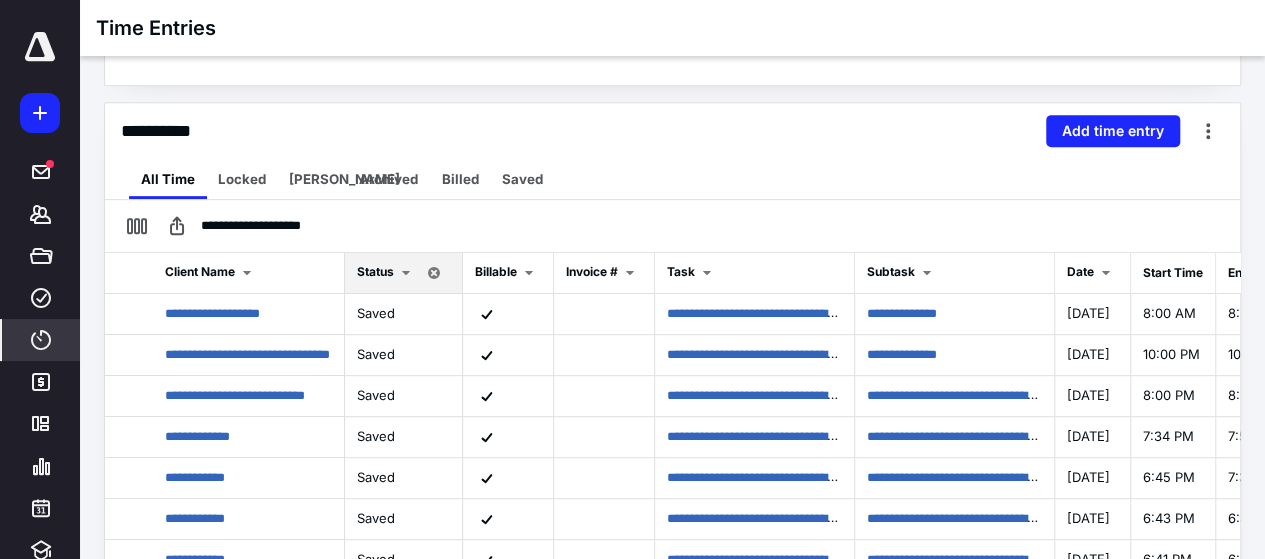 scroll, scrollTop: 442, scrollLeft: 0, axis: vertical 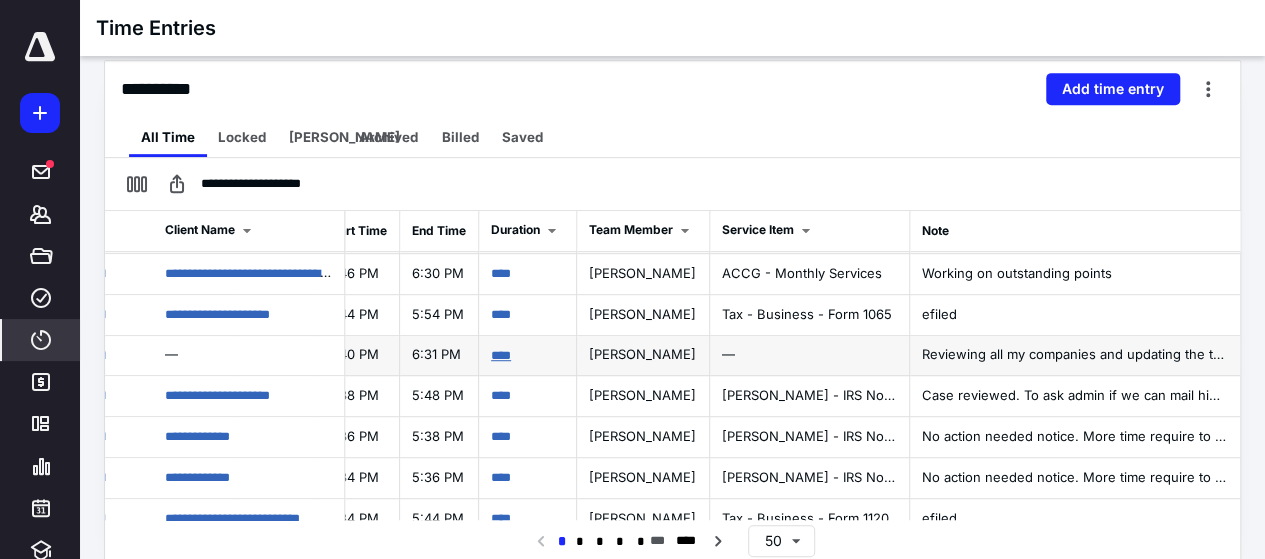 click on "****" at bounding box center (501, 355) 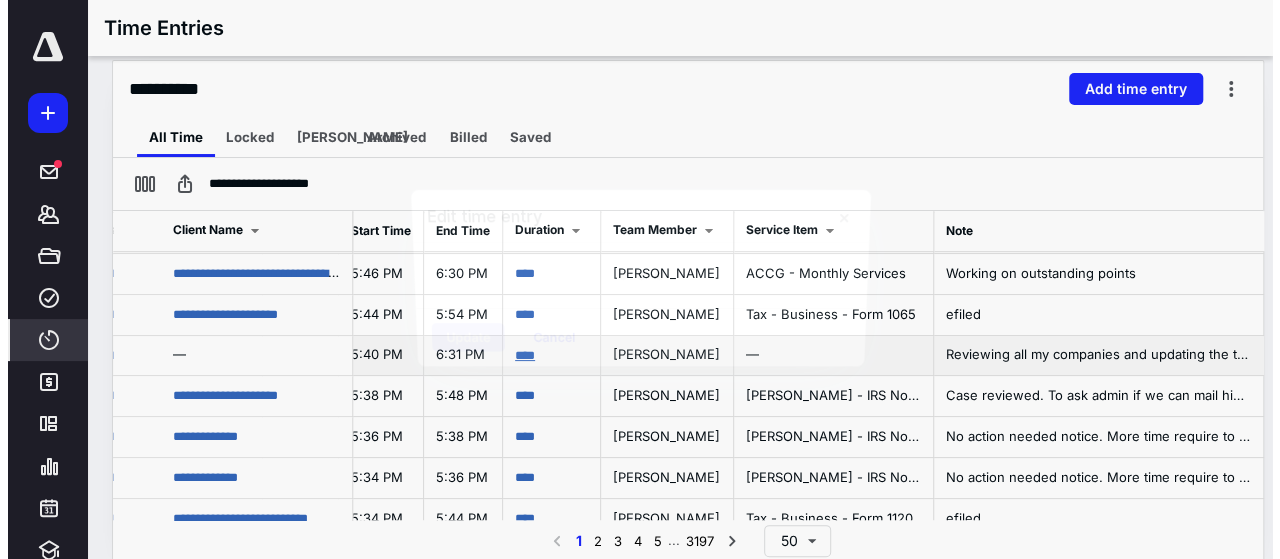 scroll, scrollTop: 654, scrollLeft: 888, axis: both 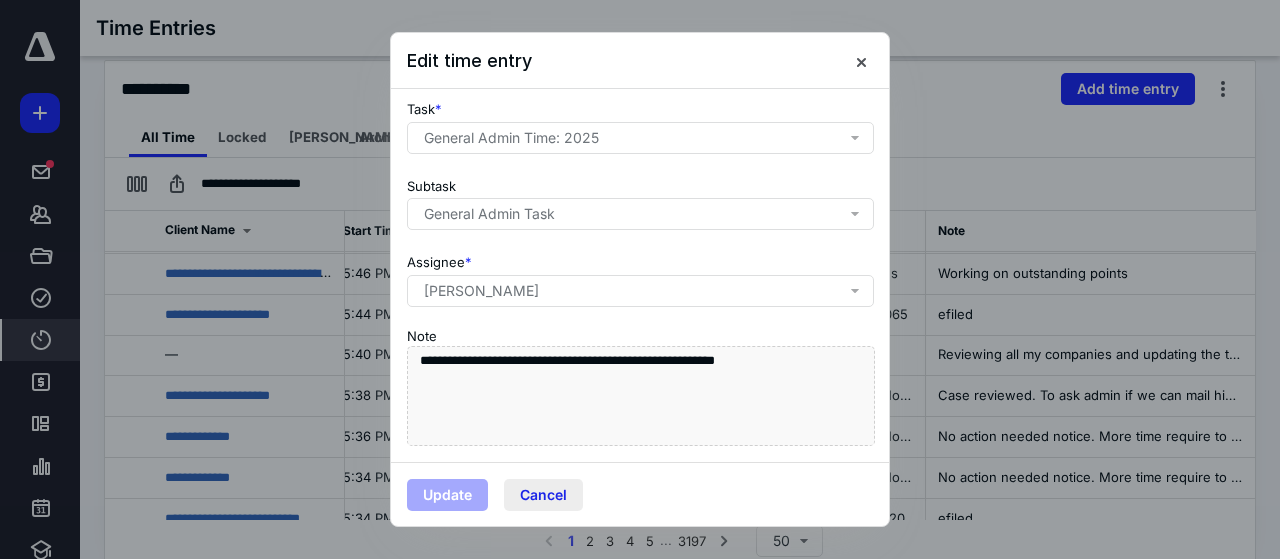 click on "Cancel" at bounding box center [543, 495] 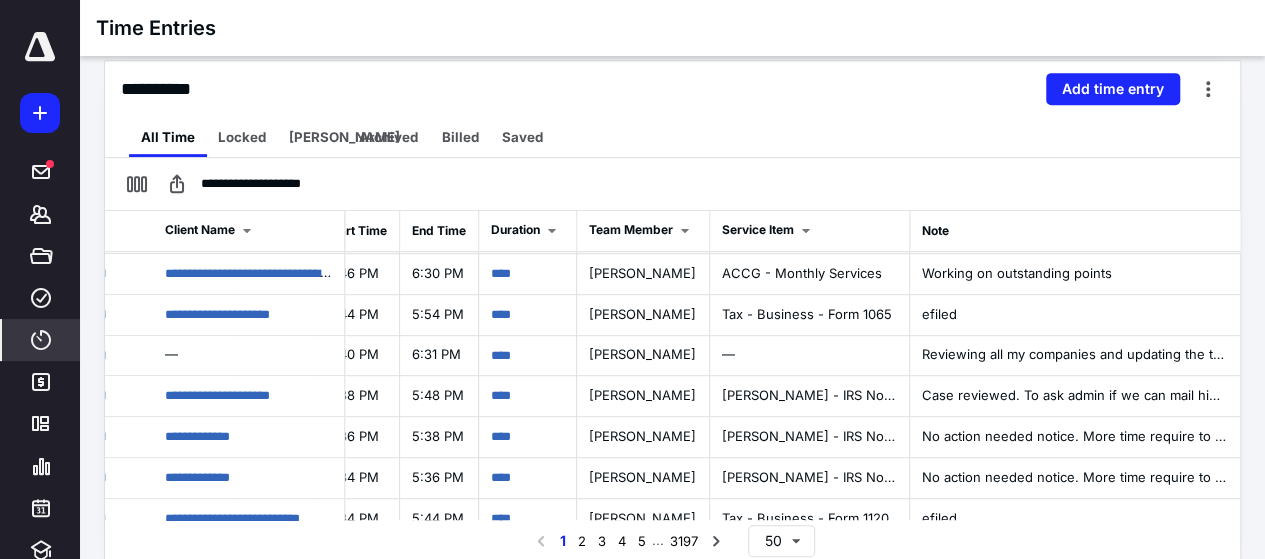 scroll, scrollTop: 654, scrollLeft: 904, axis: both 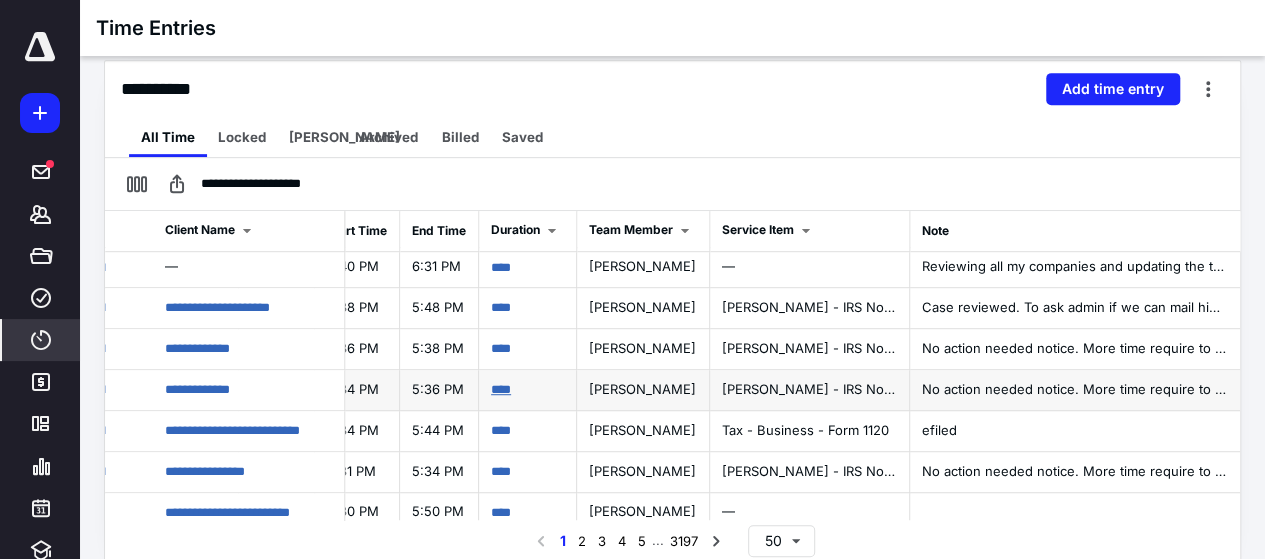 click on "****" at bounding box center (501, 389) 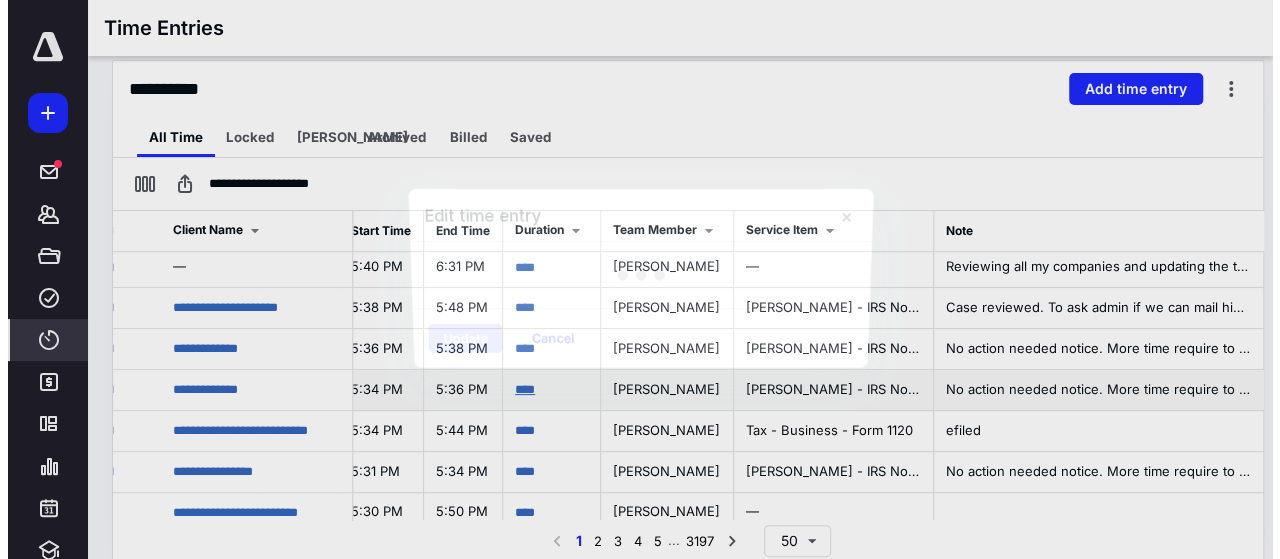 scroll, scrollTop: 742, scrollLeft: 888, axis: both 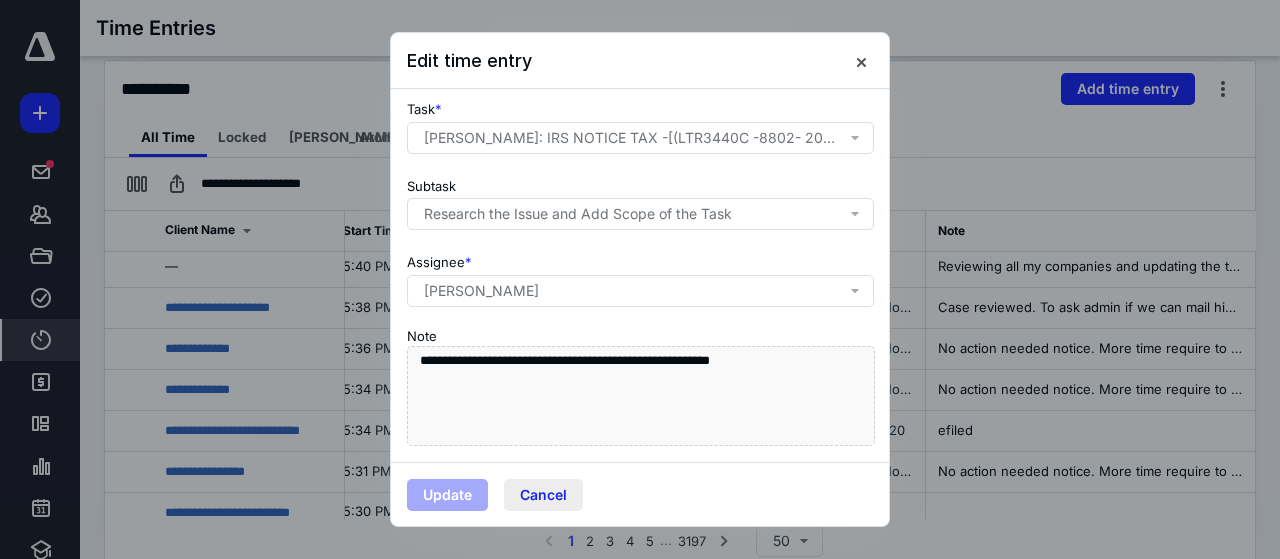 drag, startPoint x: 504, startPoint y: 500, endPoint x: 514, endPoint y: 497, distance: 10.440307 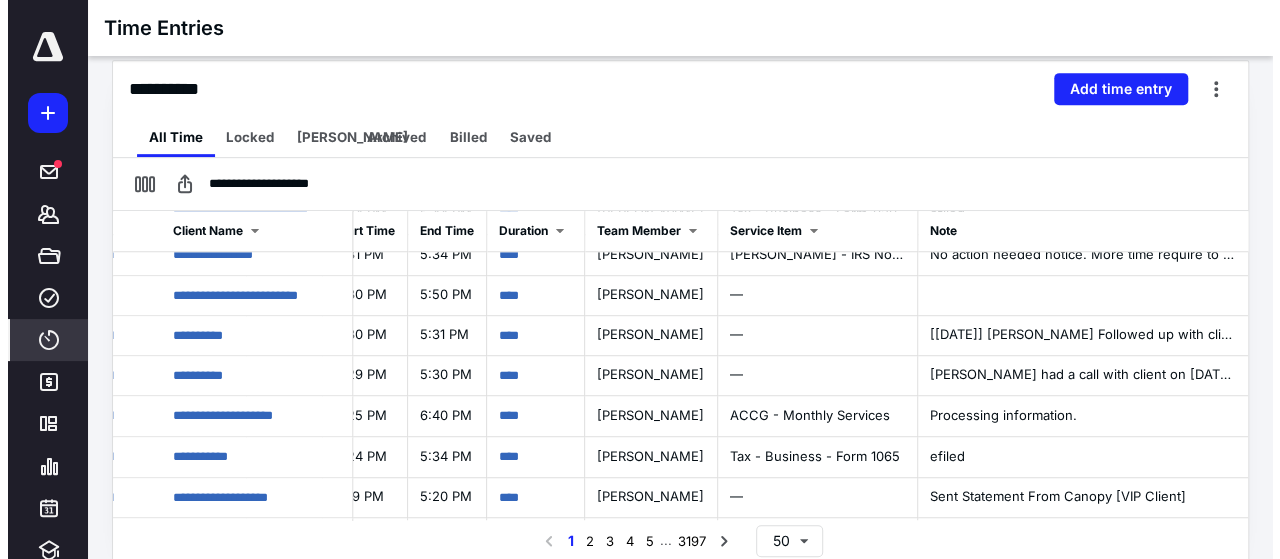 scroll, scrollTop: 964, scrollLeft: 888, axis: both 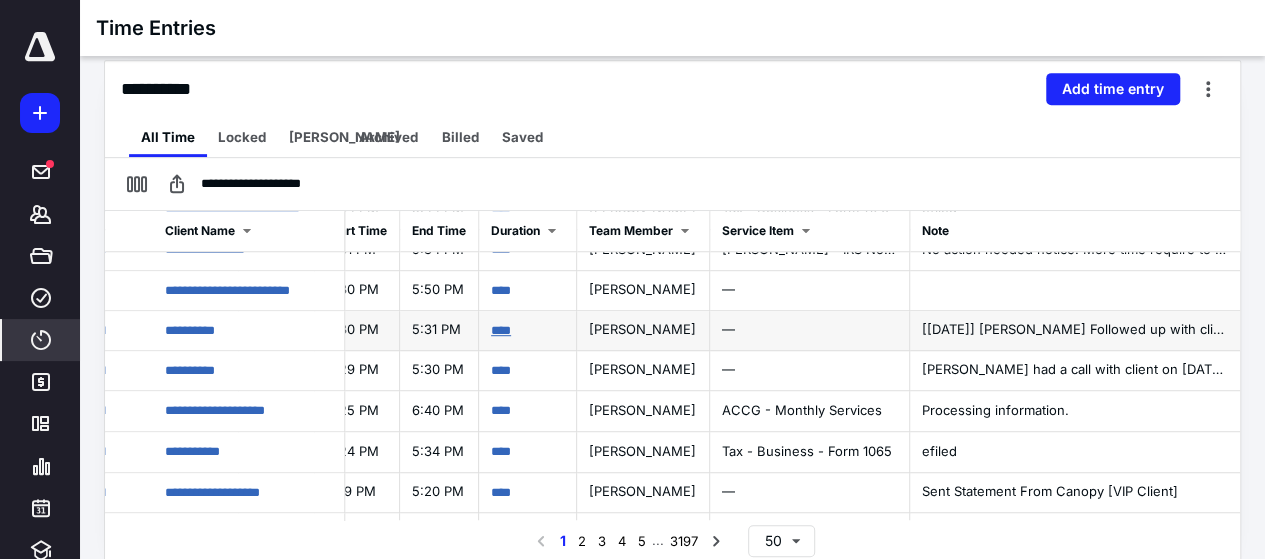 click on "****" at bounding box center [501, 330] 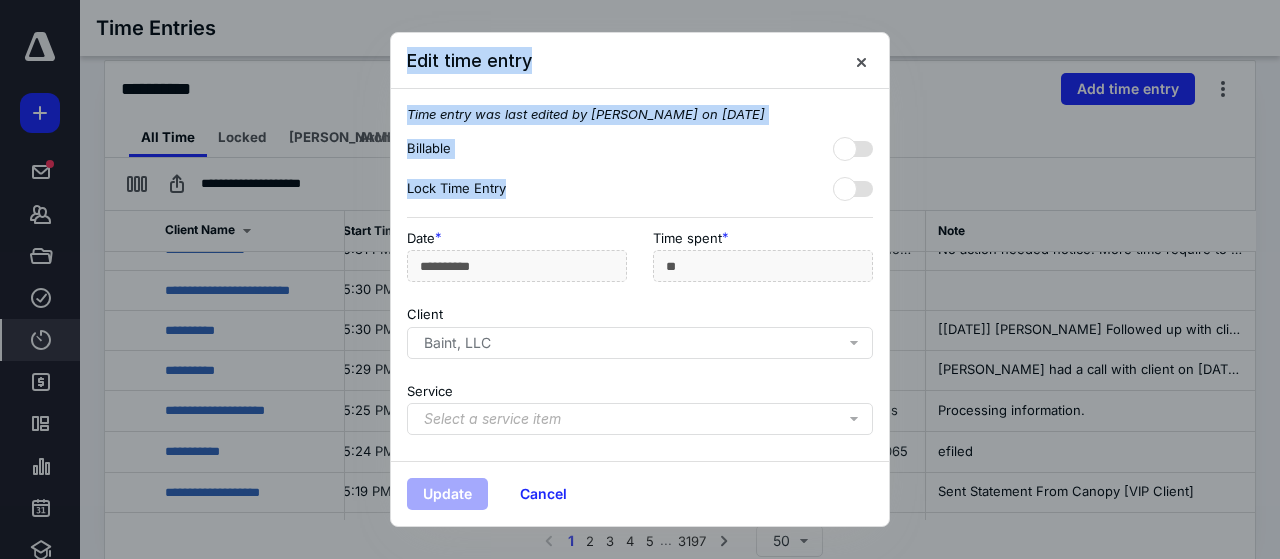 drag, startPoint x: 890, startPoint y: 138, endPoint x: 881, endPoint y: 190, distance: 52.773098 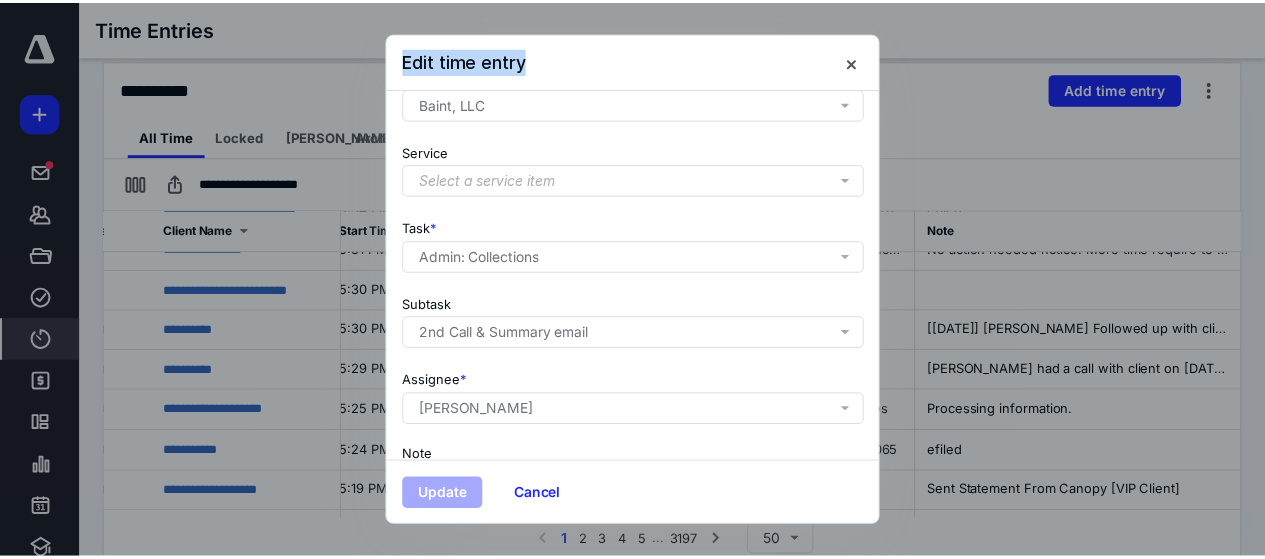 scroll, scrollTop: 245, scrollLeft: 0, axis: vertical 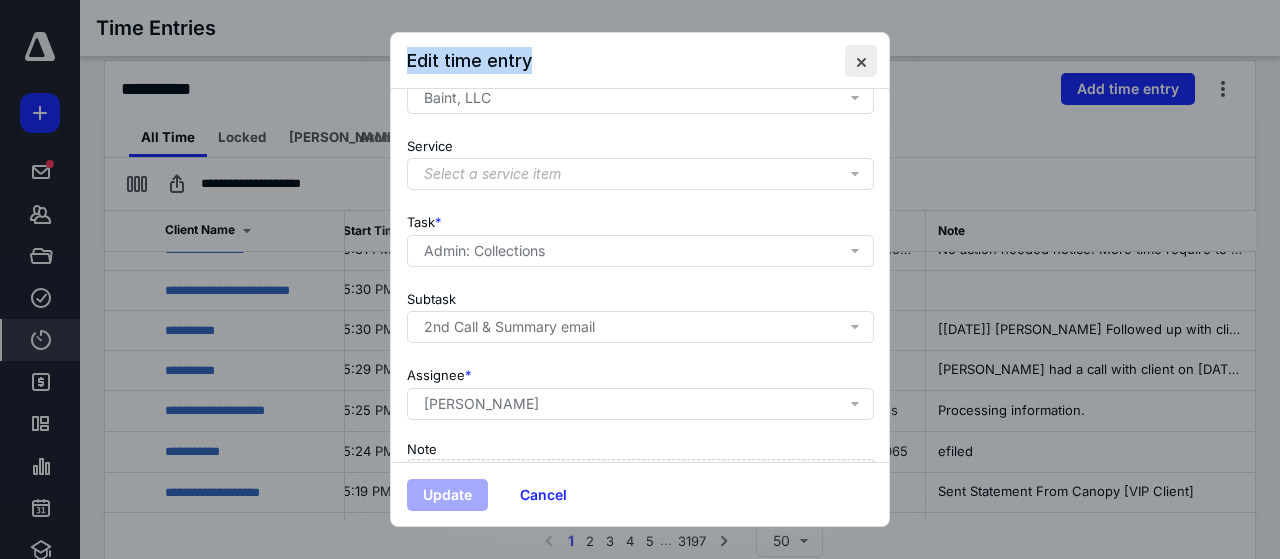 click at bounding box center (861, 61) 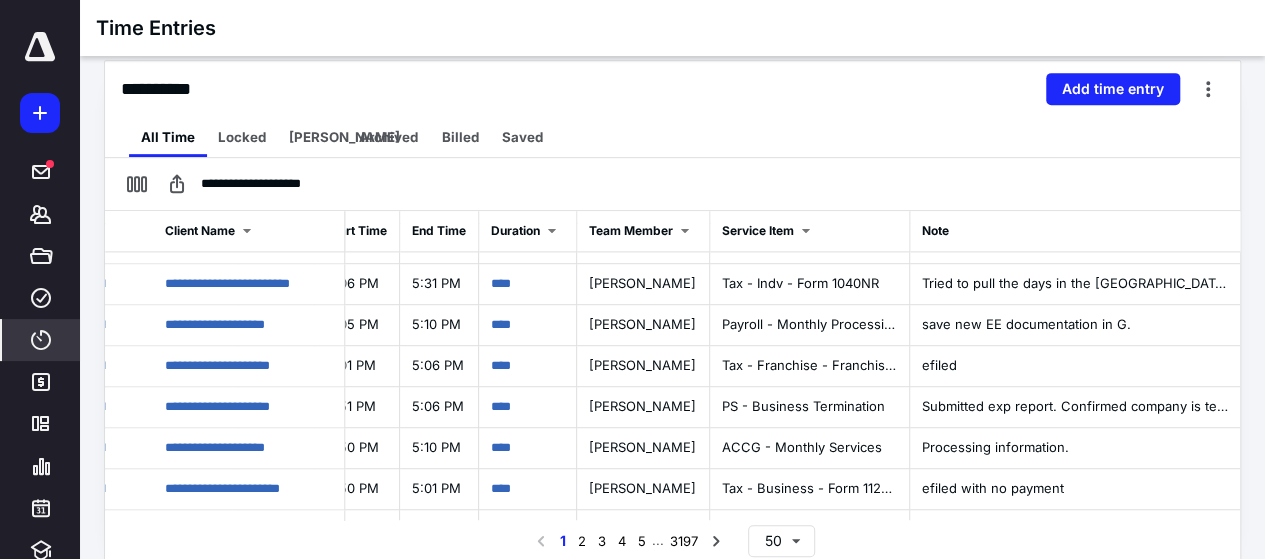 scroll, scrollTop: 1460, scrollLeft: 888, axis: both 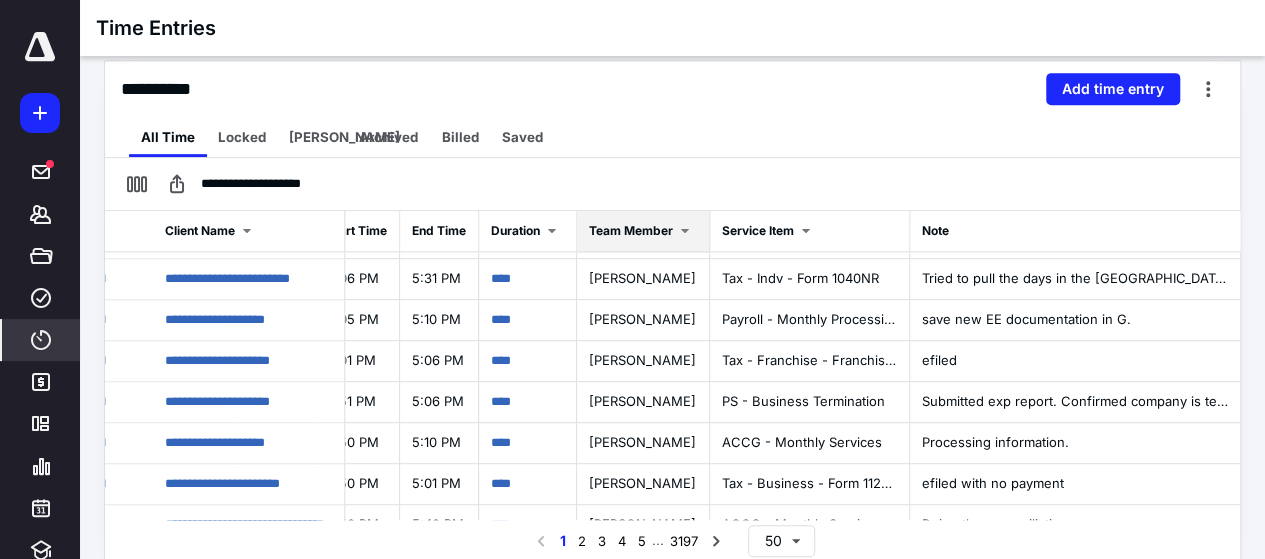 click at bounding box center [685, 231] 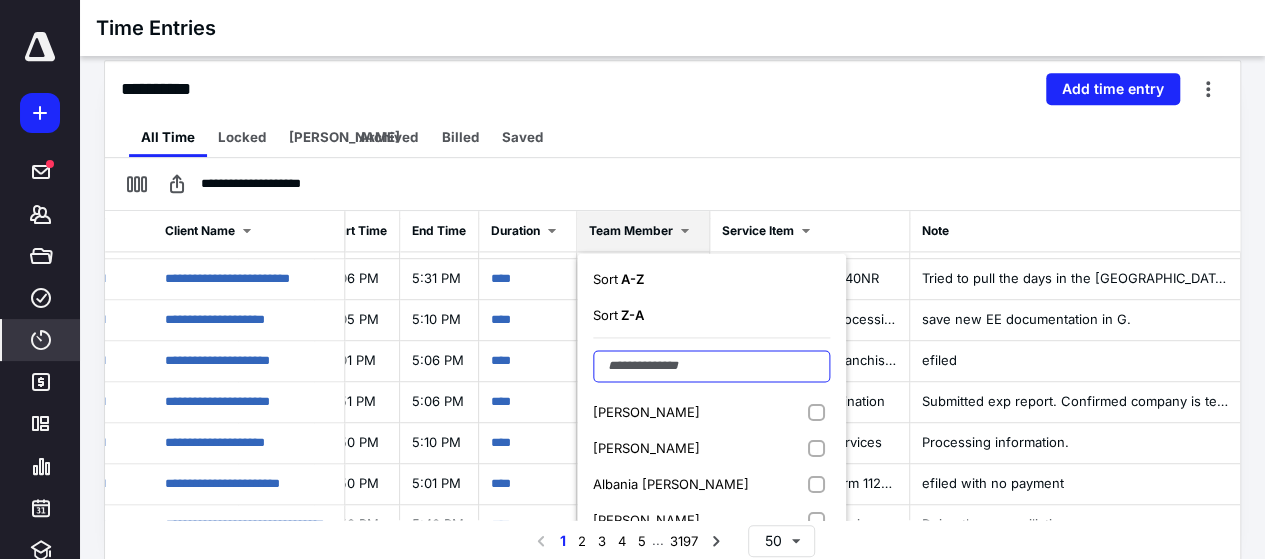 click at bounding box center (711, 366) 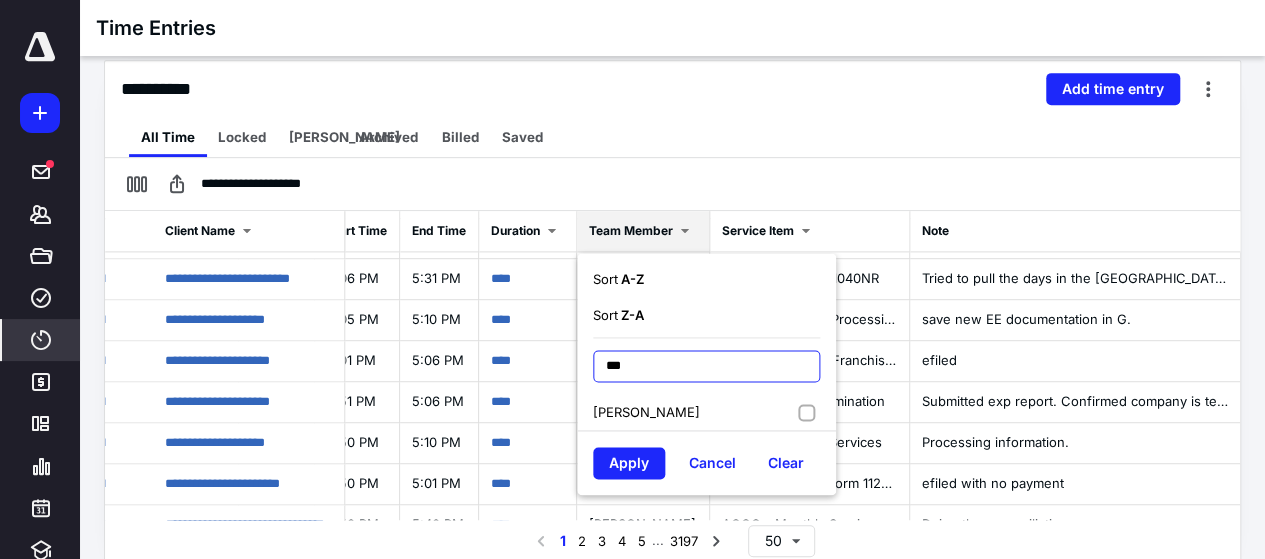 type on "***" 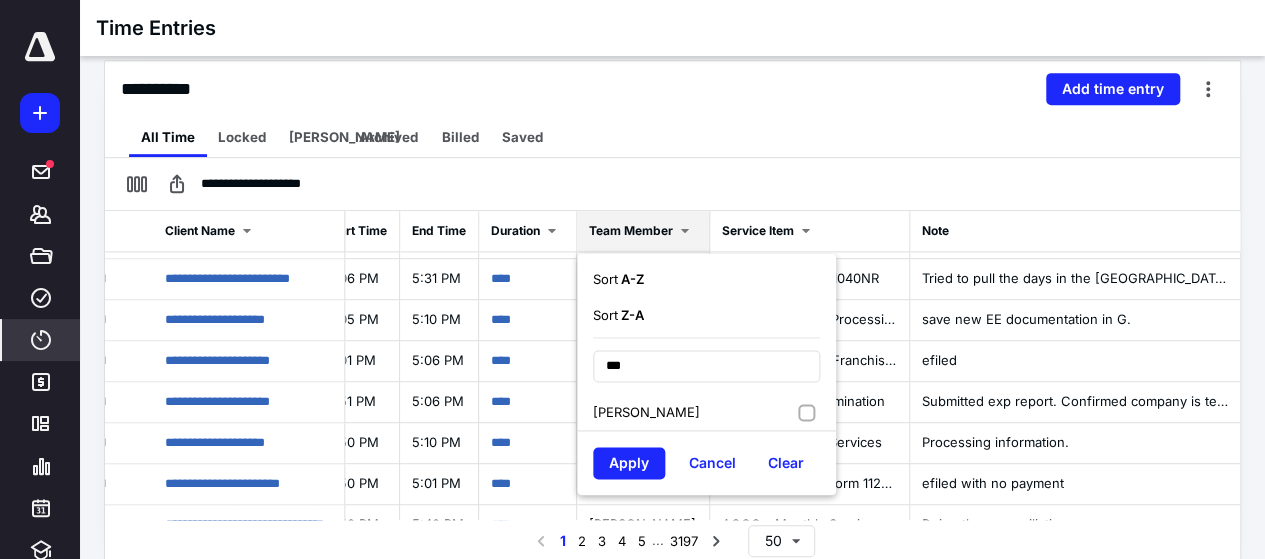 click on "[PERSON_NAME]" at bounding box center (646, 412) 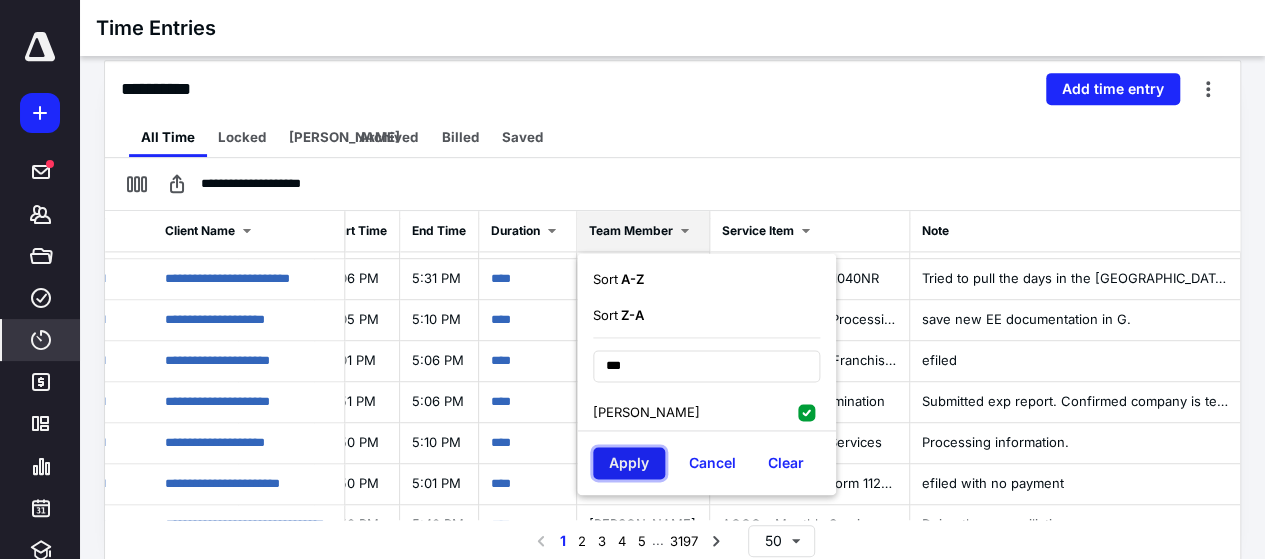click on "Apply" at bounding box center (629, 463) 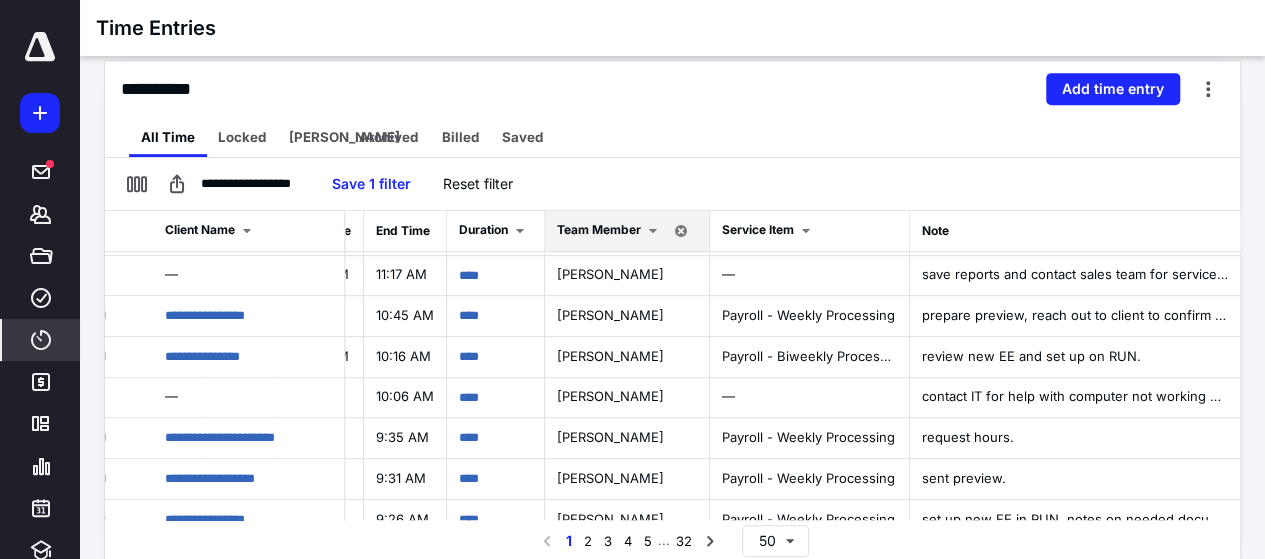 scroll, scrollTop: 580, scrollLeft: 880, axis: both 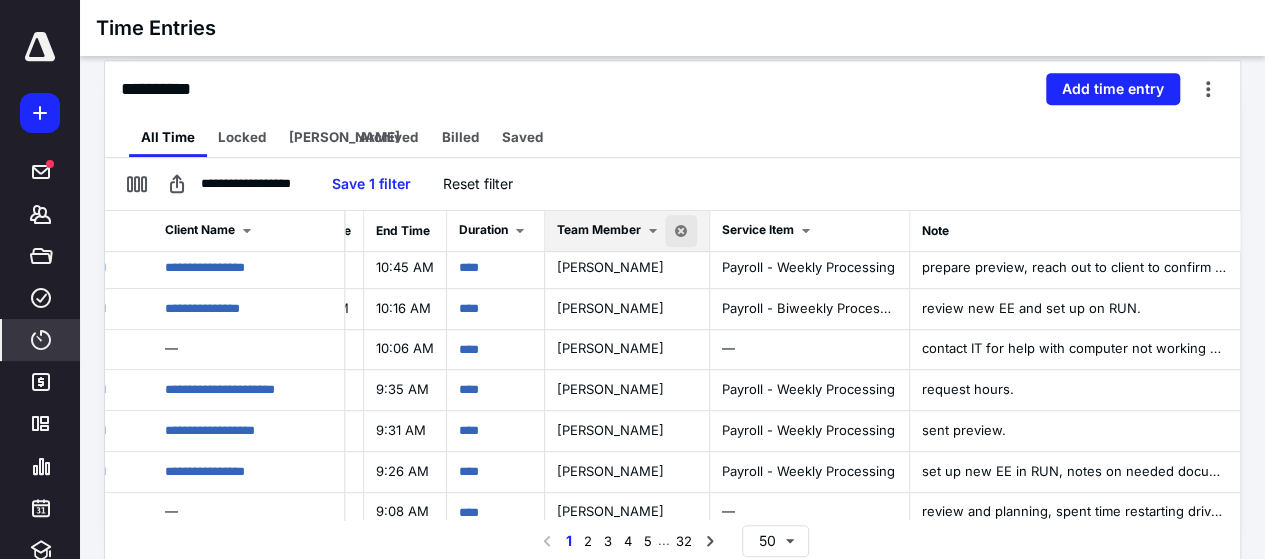 click at bounding box center (681, 231) 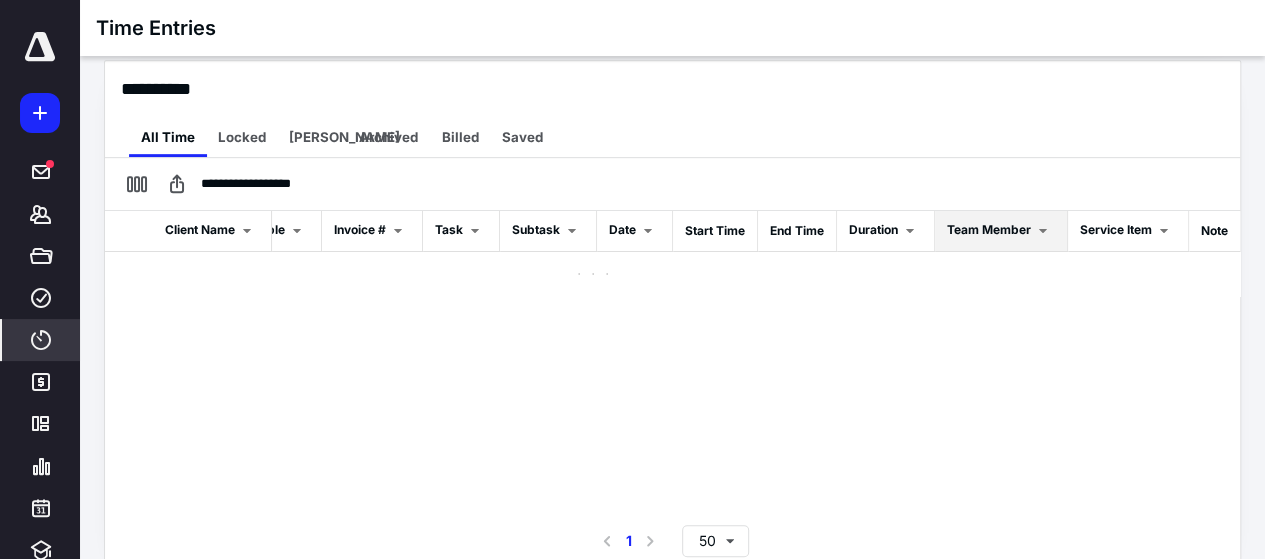 scroll, scrollTop: 0, scrollLeft: 164, axis: horizontal 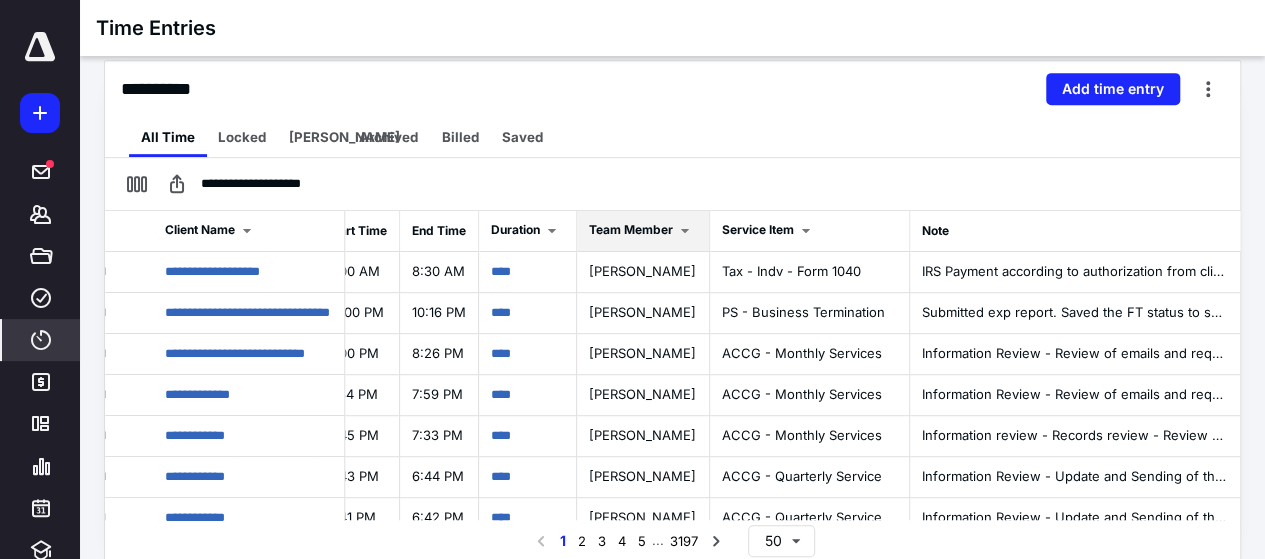 click at bounding box center [685, 231] 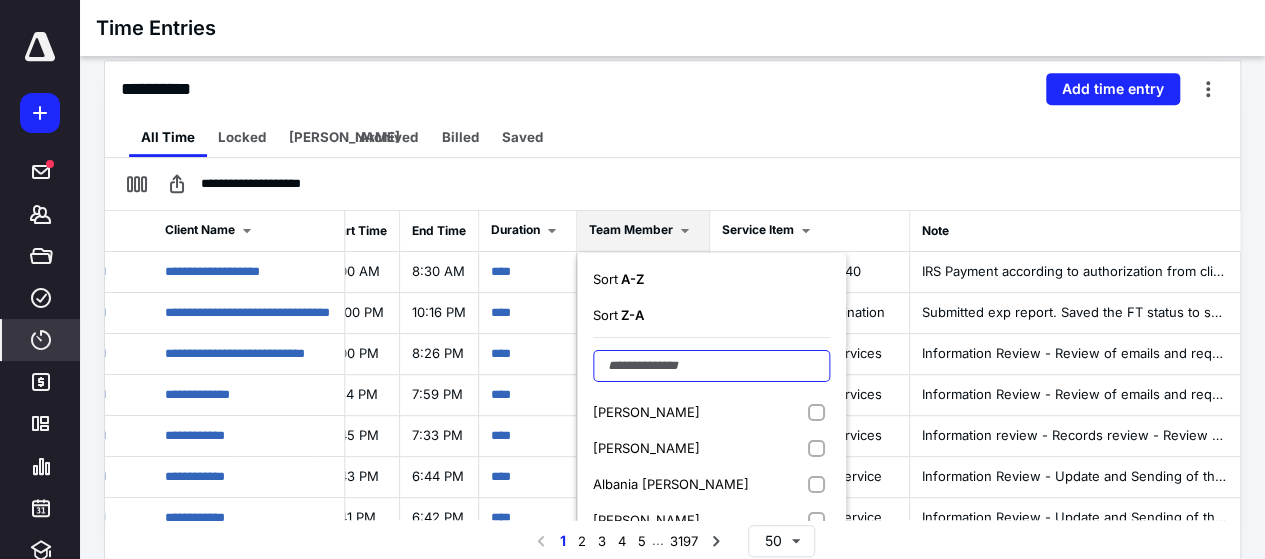 click at bounding box center (711, 366) 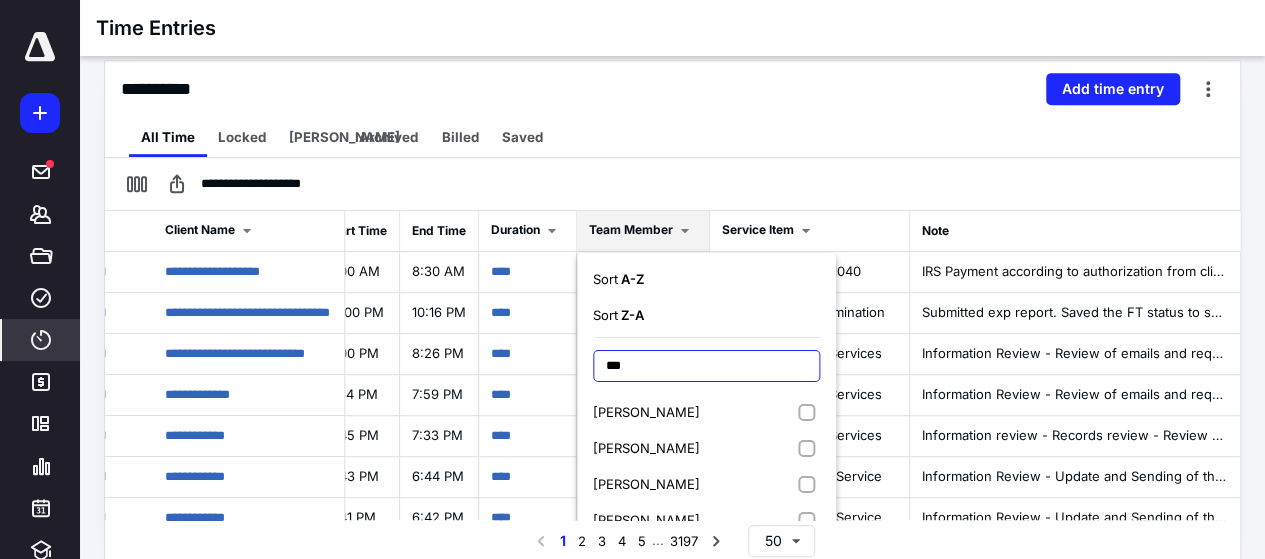 type on "***" 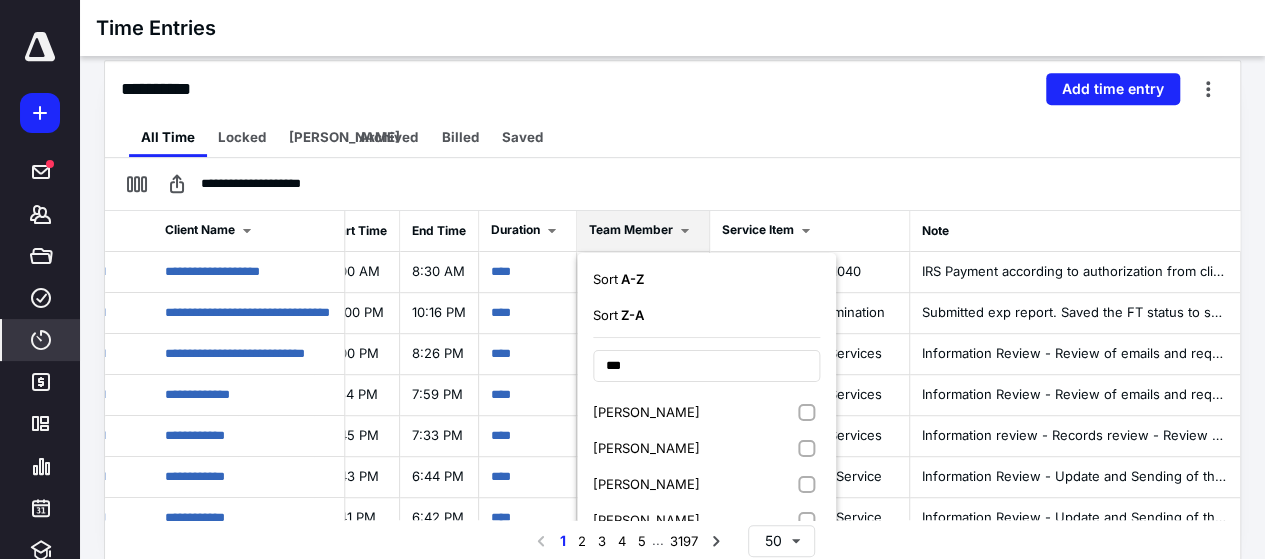 click on "[PERSON_NAME]" at bounding box center [706, 448] 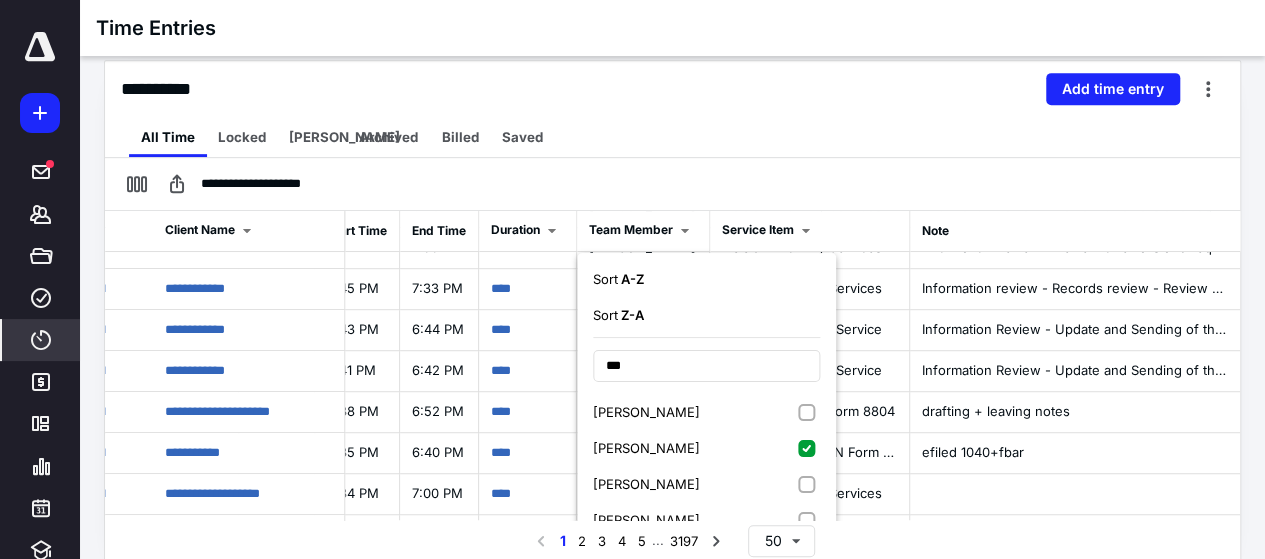 scroll, scrollTop: 163, scrollLeft: 904, axis: both 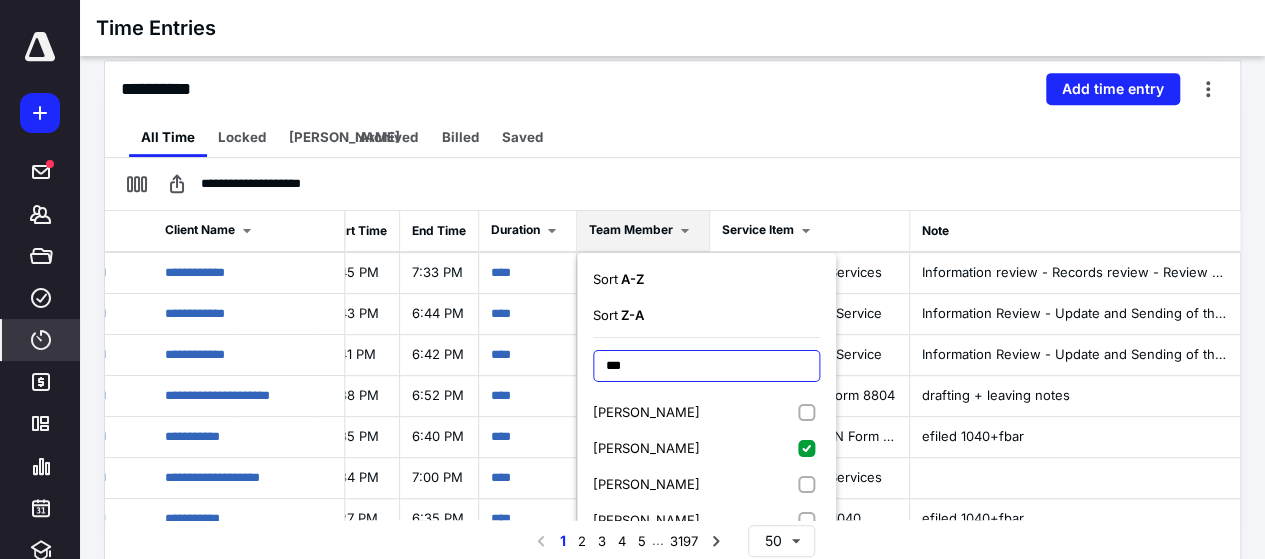 click on "***" at bounding box center (706, 366) 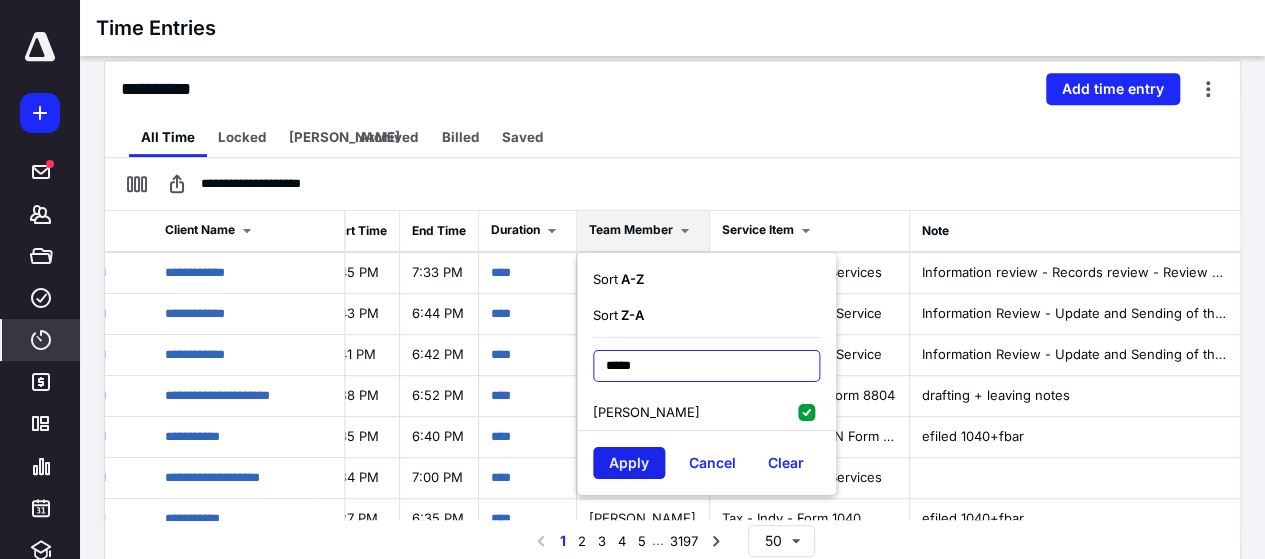 type on "*****" 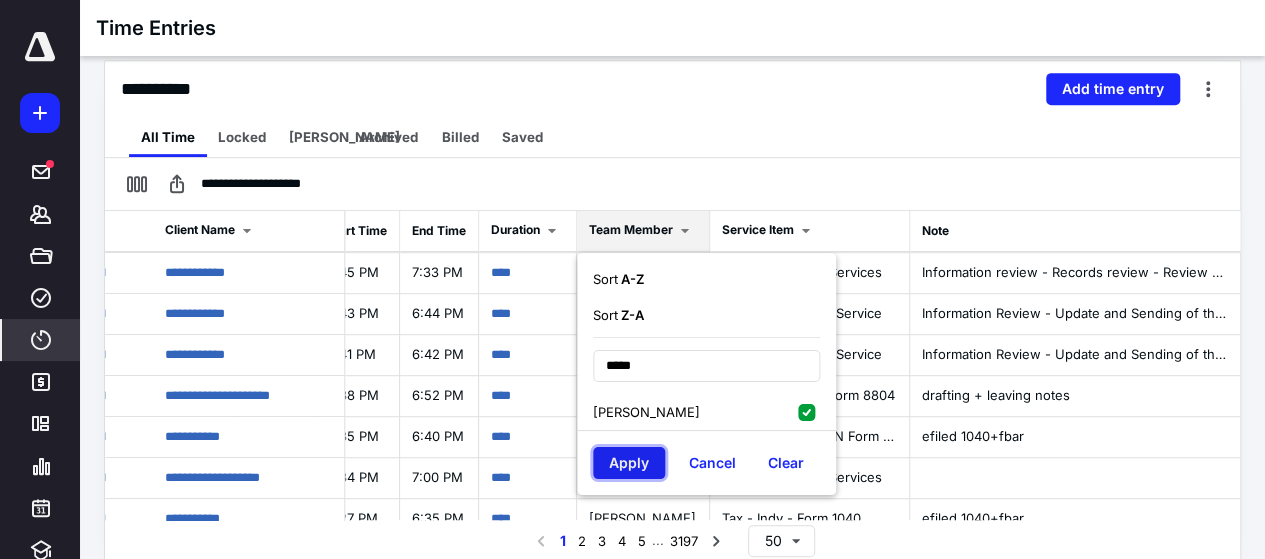 click on "Apply" at bounding box center [629, 463] 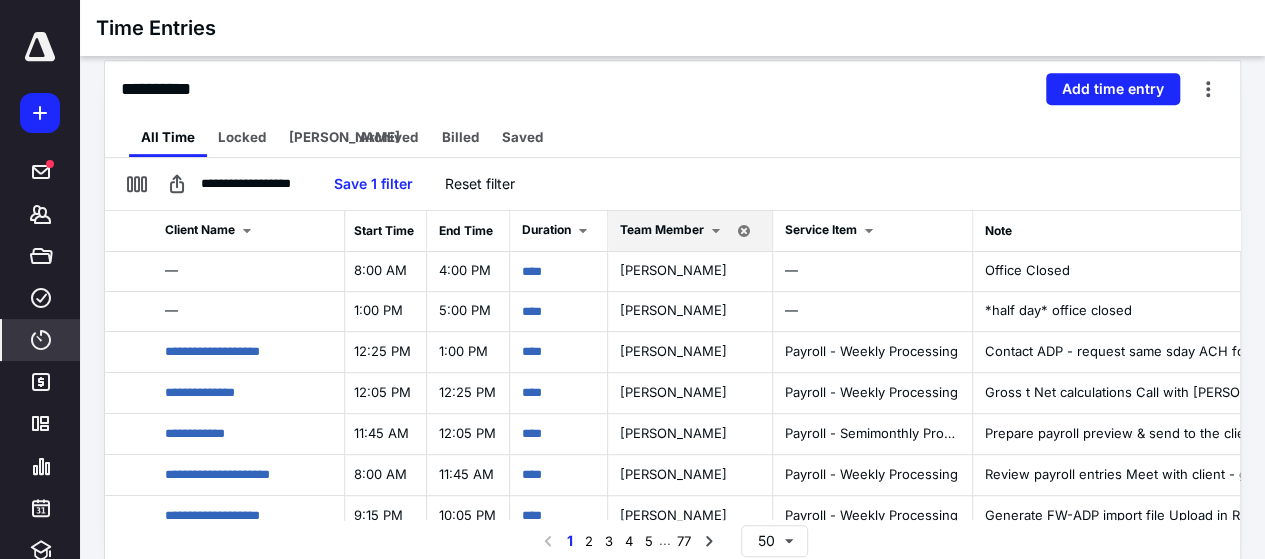 scroll, scrollTop: 0, scrollLeft: 860, axis: horizontal 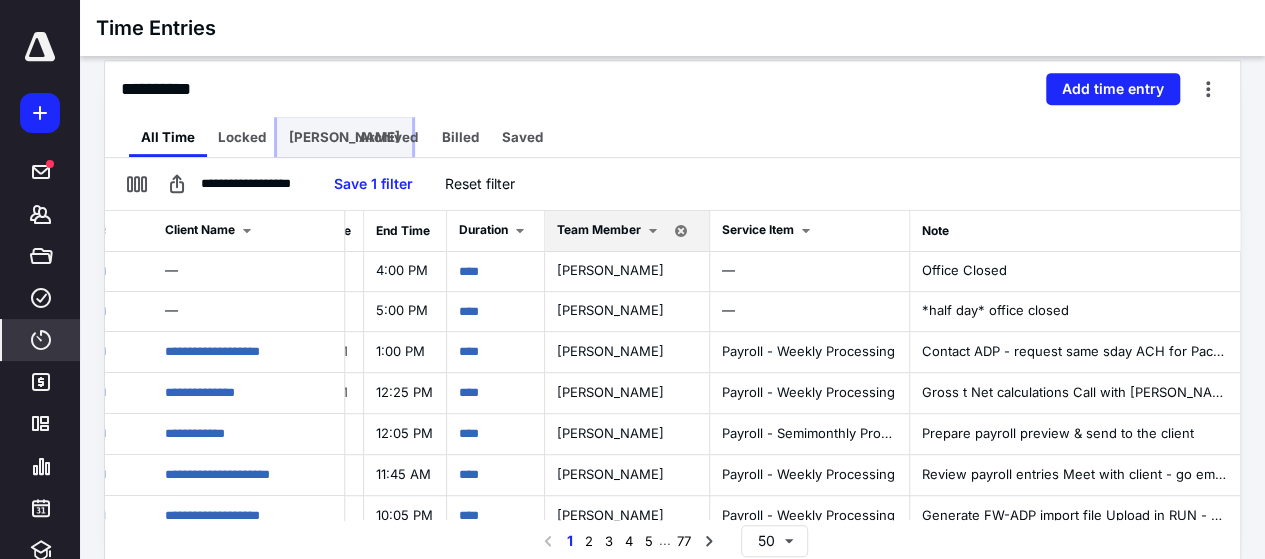 click on "[PERSON_NAME]" at bounding box center [344, 137] 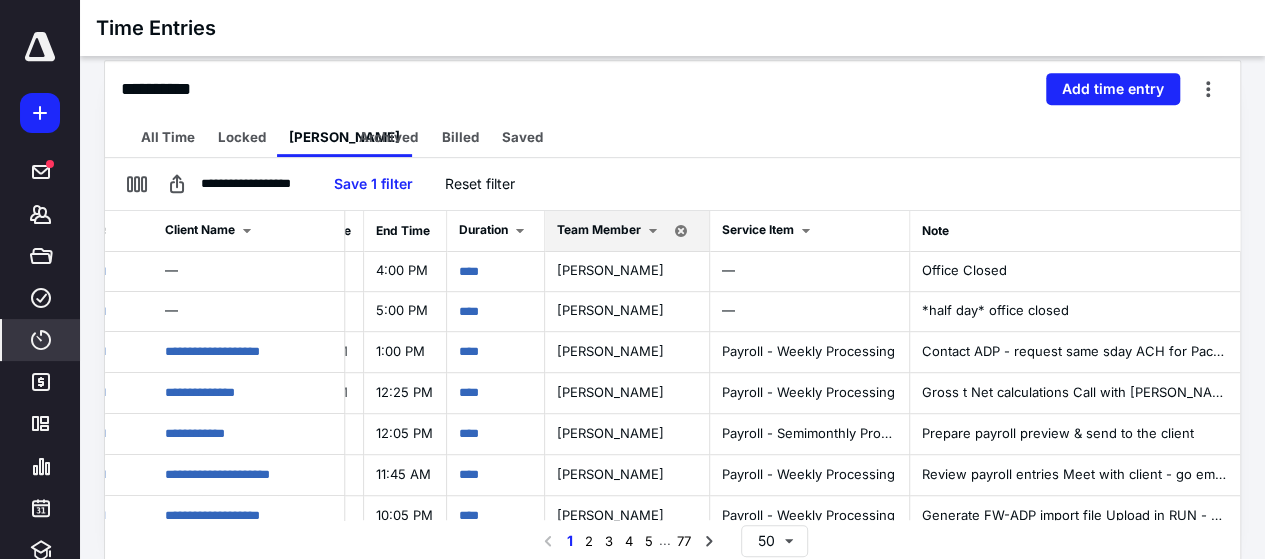 scroll, scrollTop: 0, scrollLeft: 196, axis: horizontal 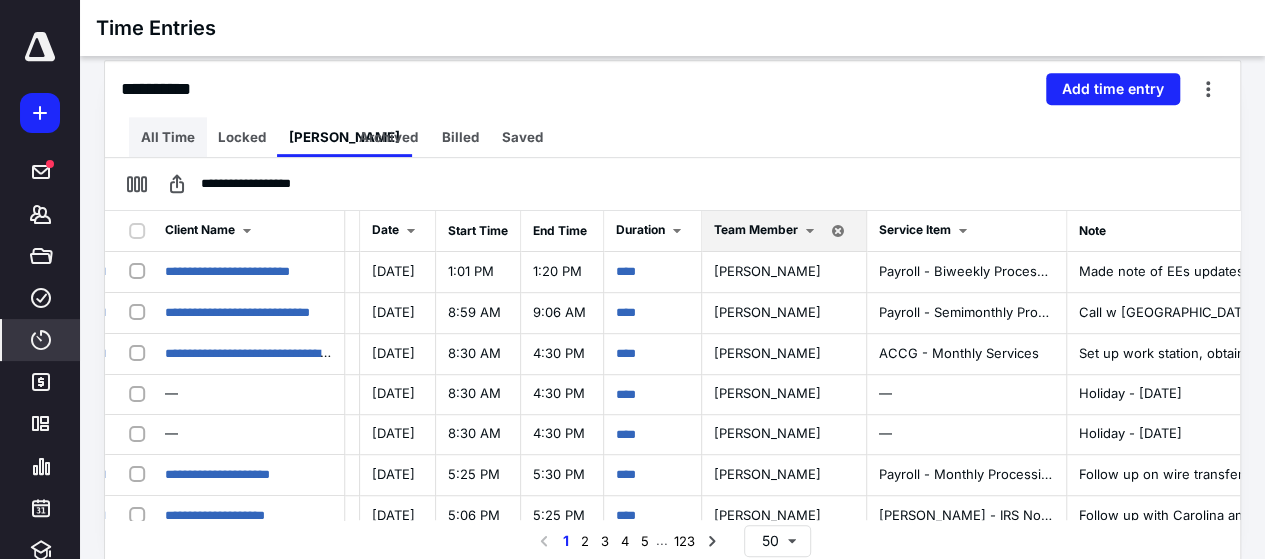 click on "All Time" at bounding box center (168, 137) 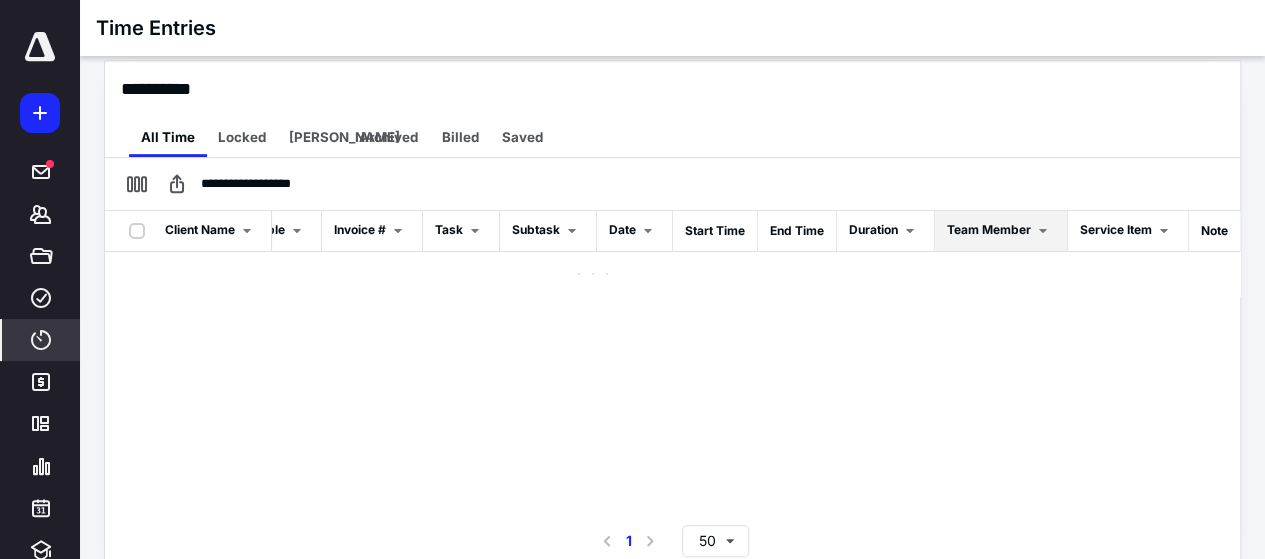 scroll, scrollTop: 0, scrollLeft: 164, axis: horizontal 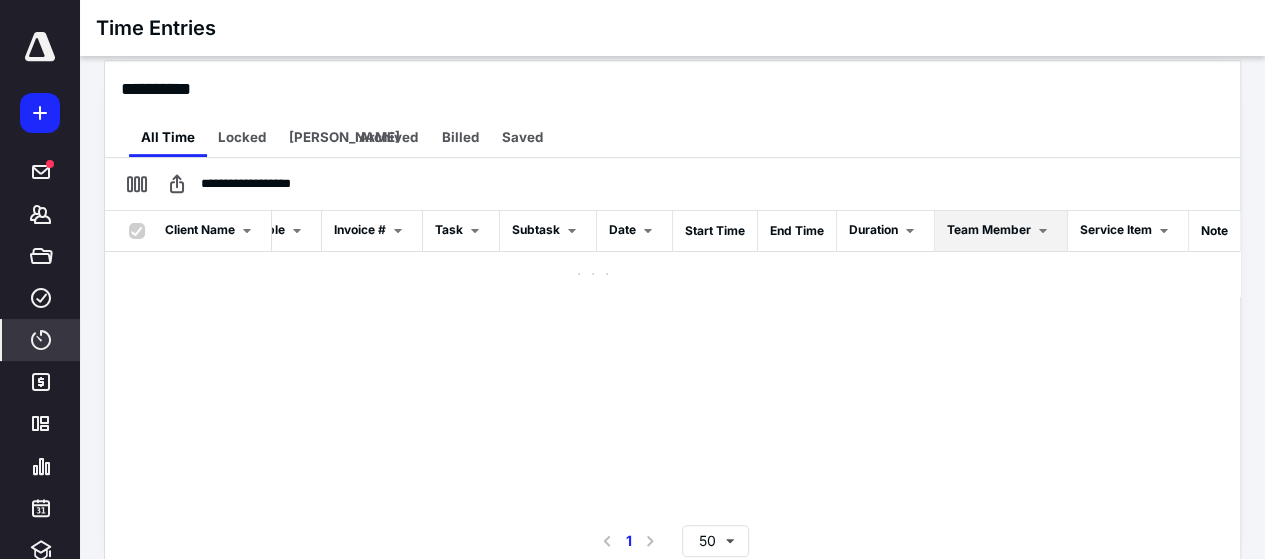 checkbox on "true" 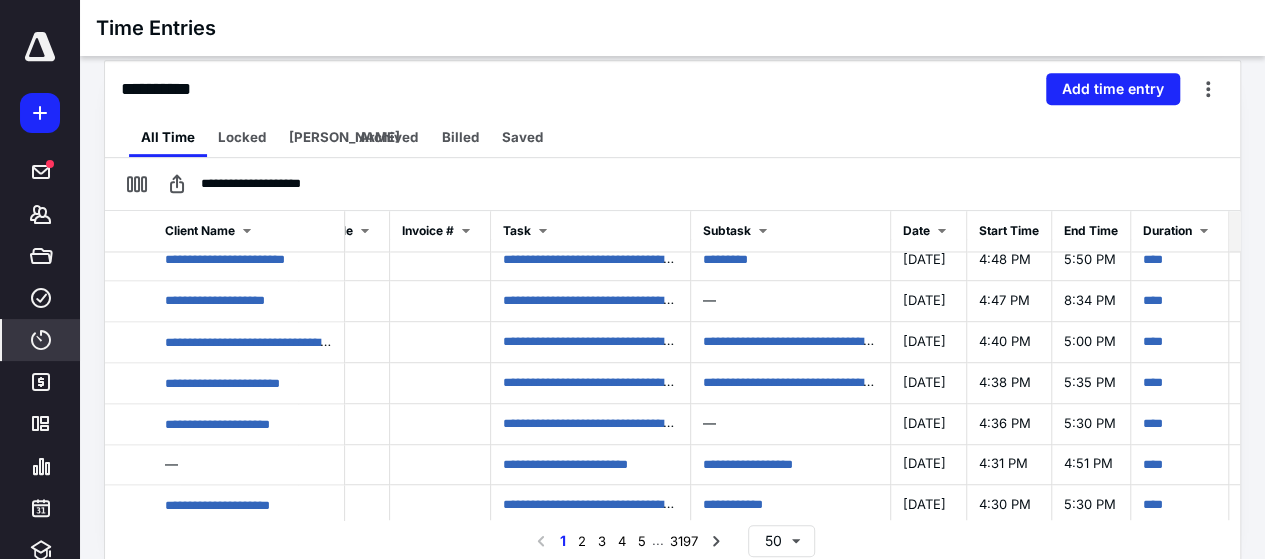 scroll, scrollTop: 1773, scrollLeft: 164, axis: both 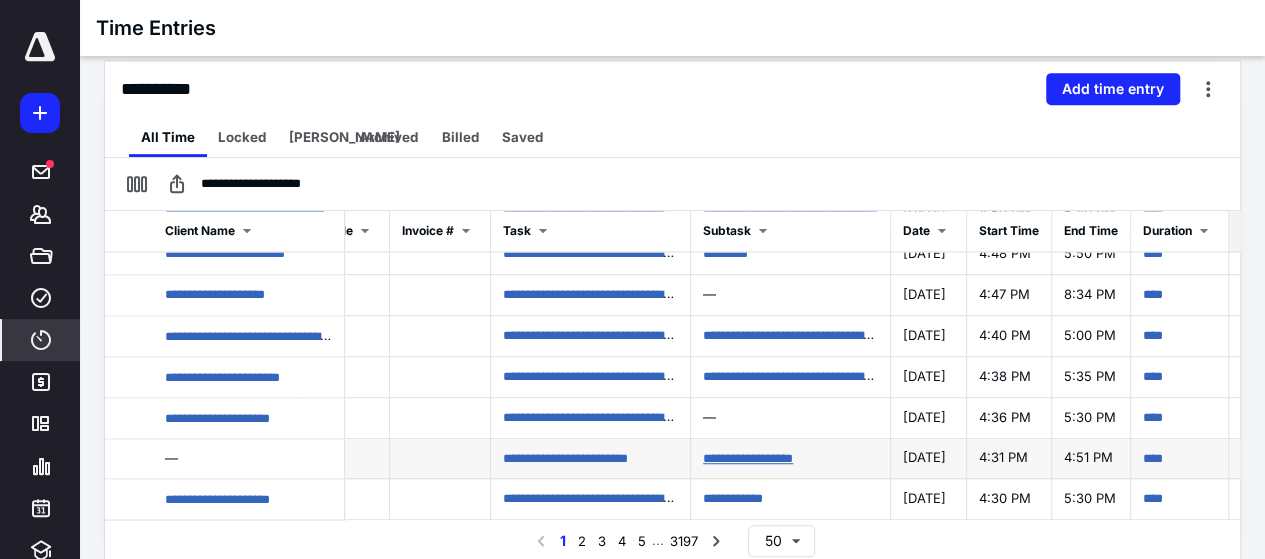 click on "**********" at bounding box center (748, 458) 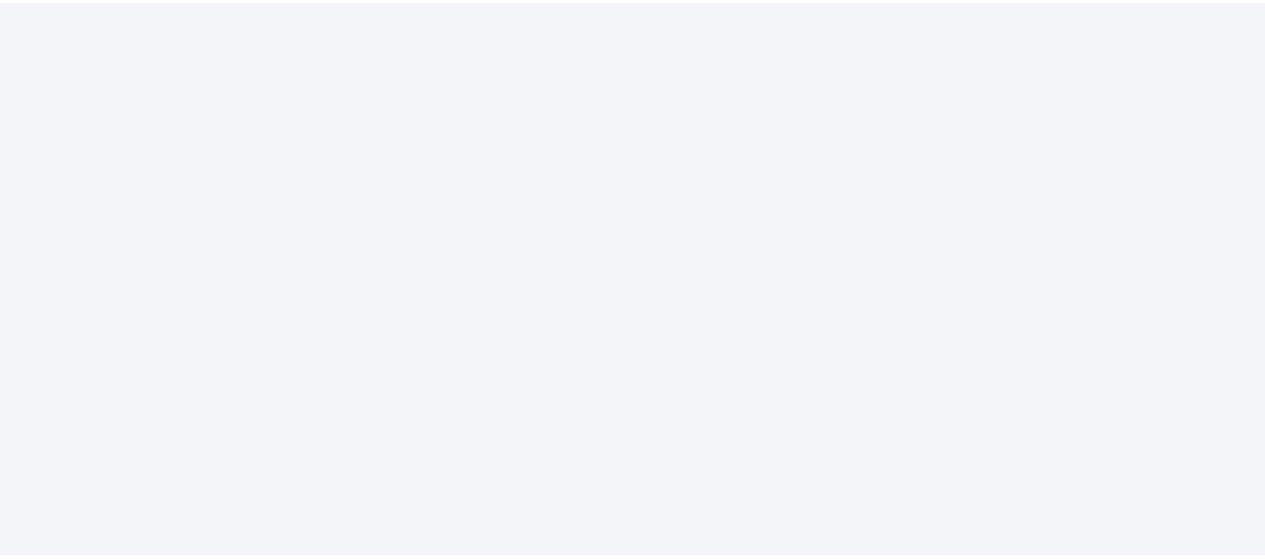 scroll, scrollTop: 0, scrollLeft: 0, axis: both 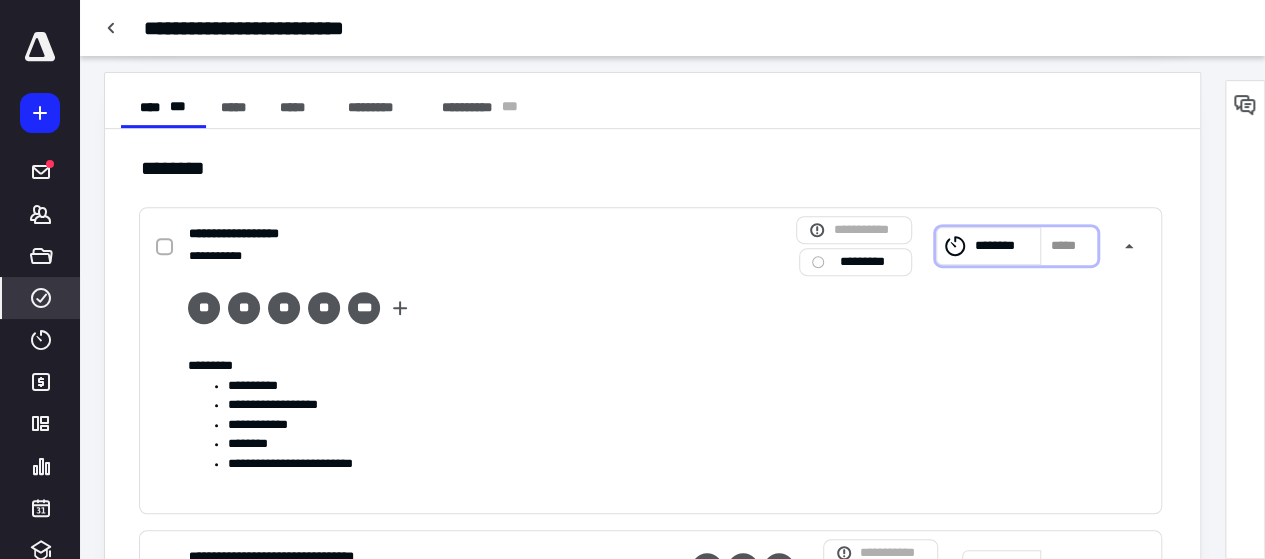 click on "********" at bounding box center (1005, 246) 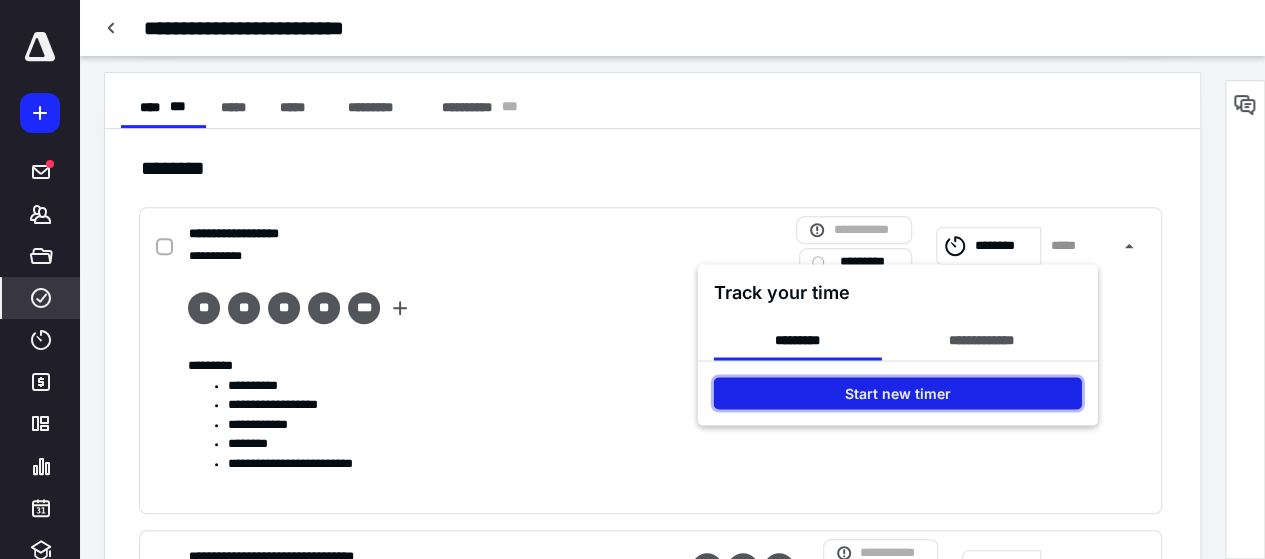 click on "Start new timer" at bounding box center [897, 393] 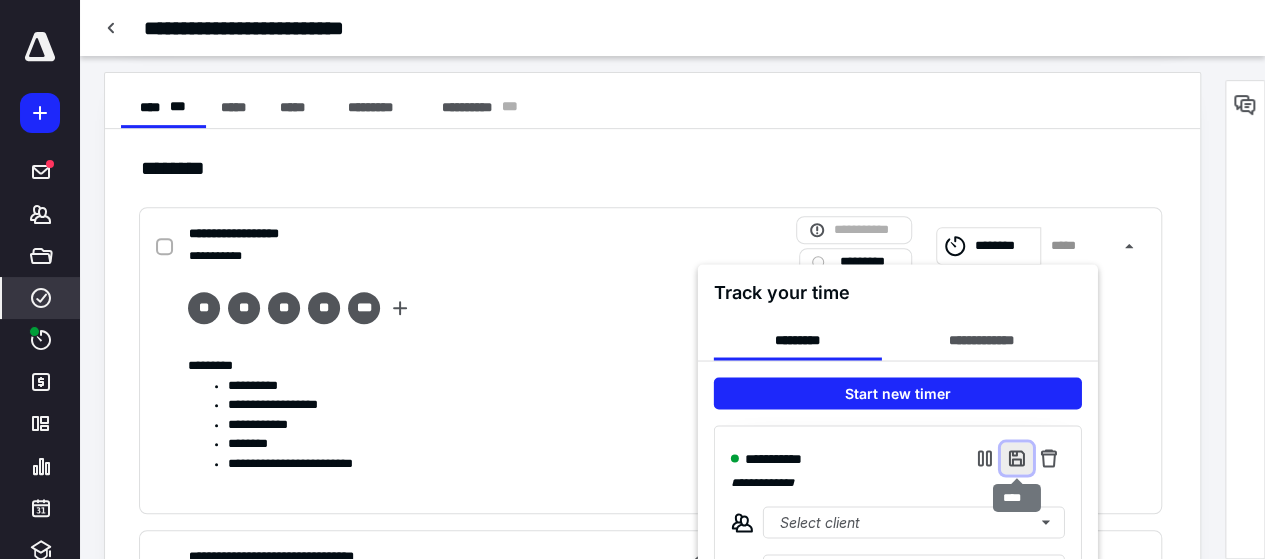 click at bounding box center (1016, 458) 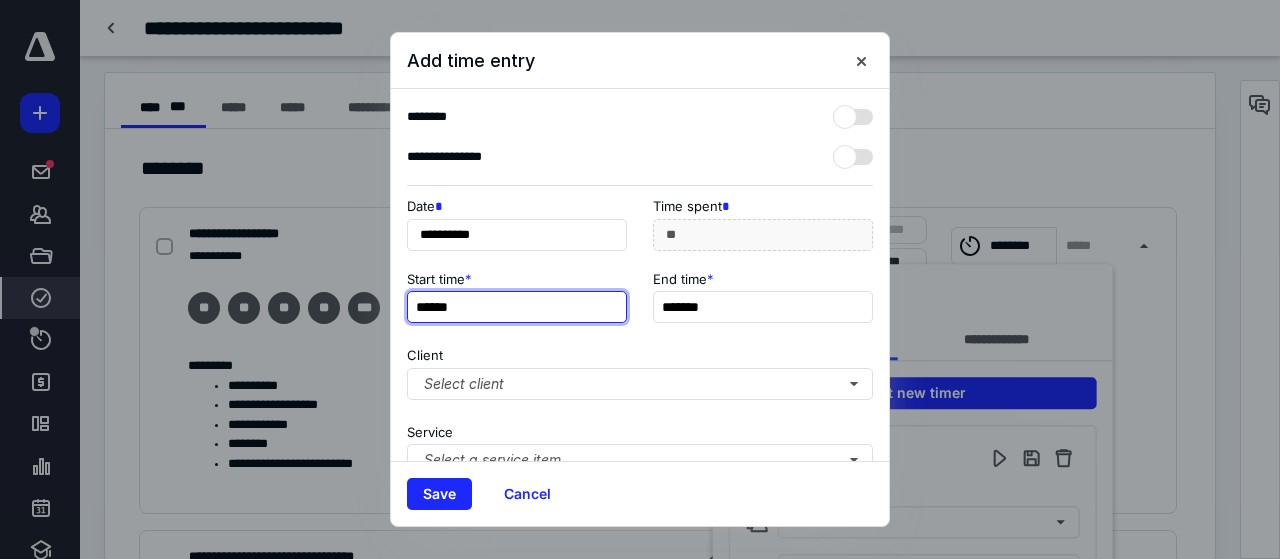 type on "******" 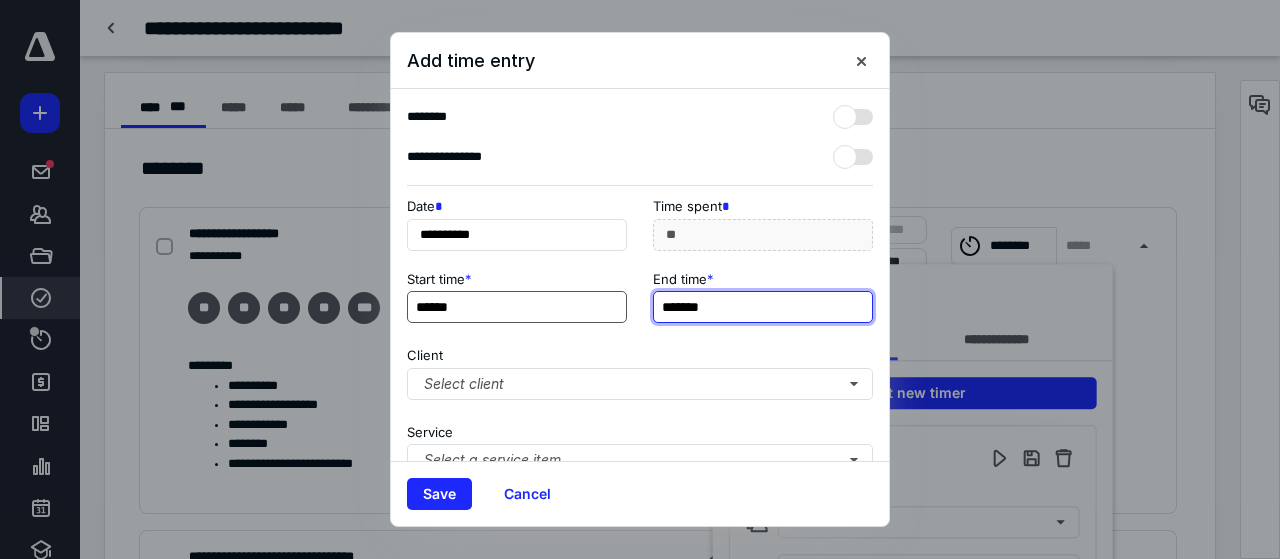 type on "*******" 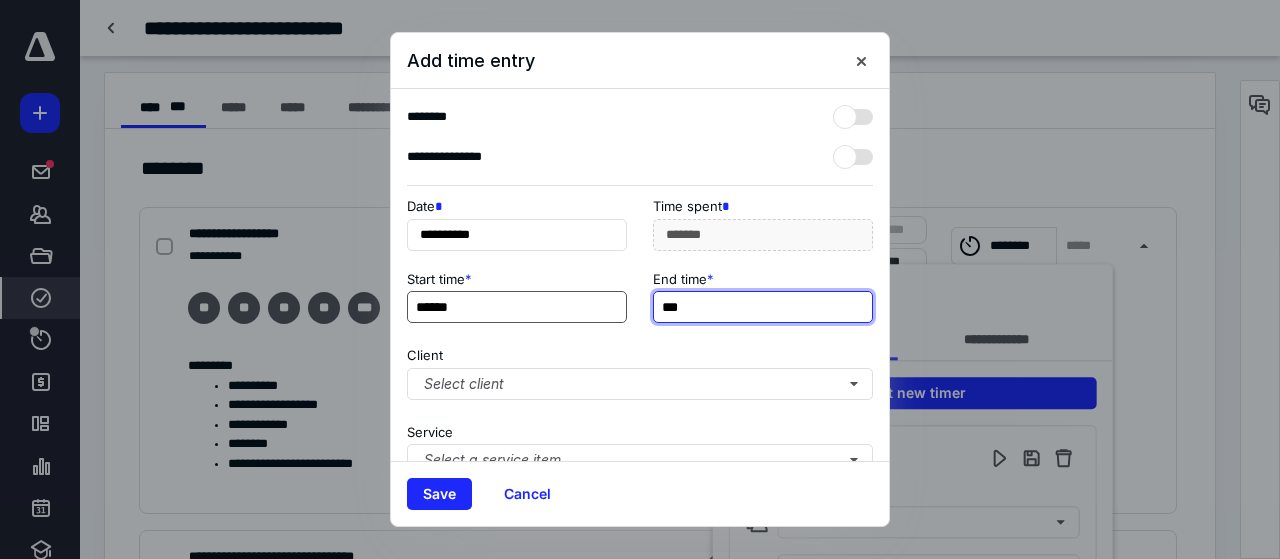 type on "***" 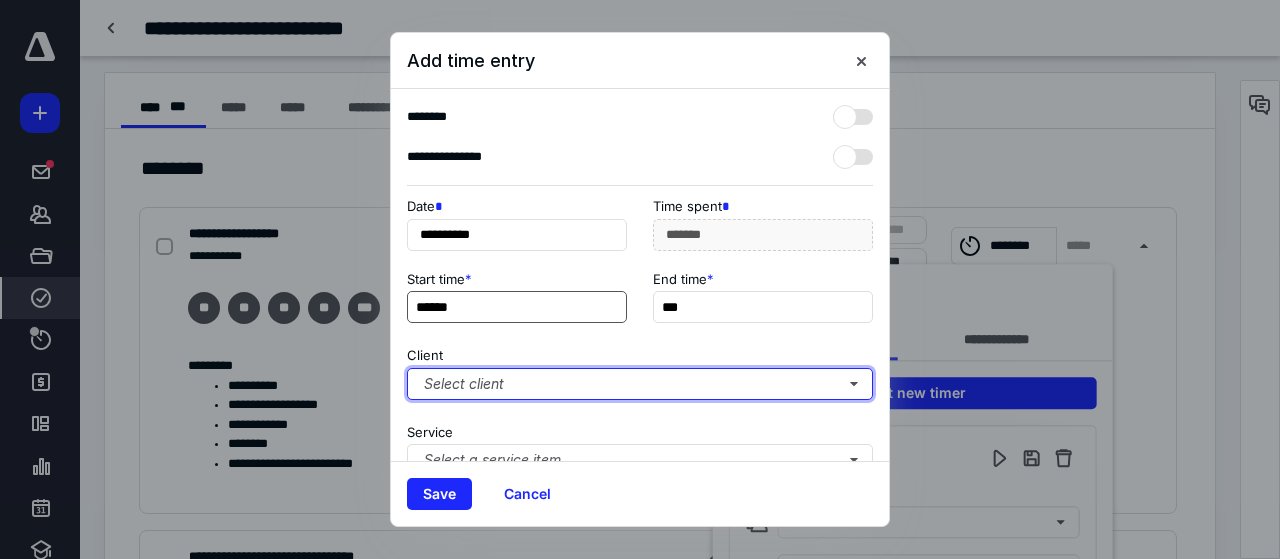 type on "***" 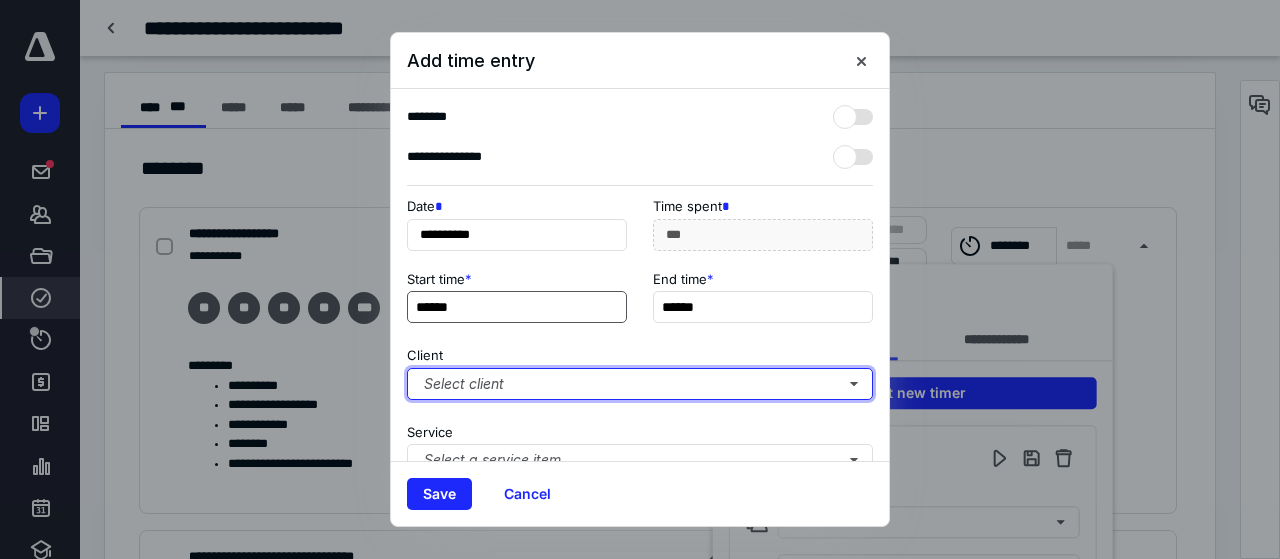 type 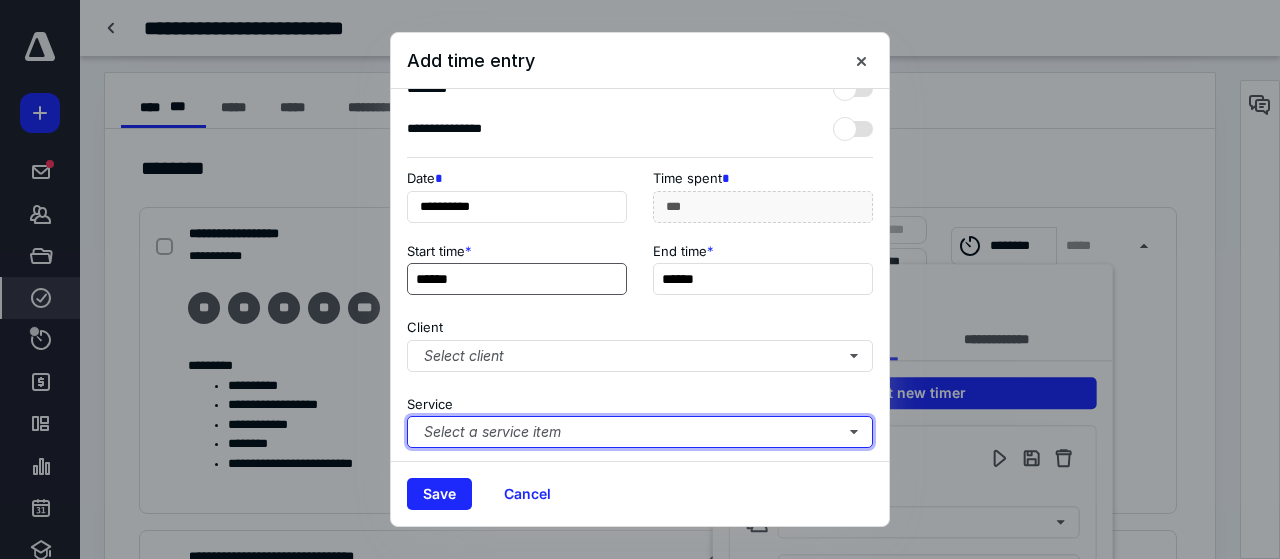 type 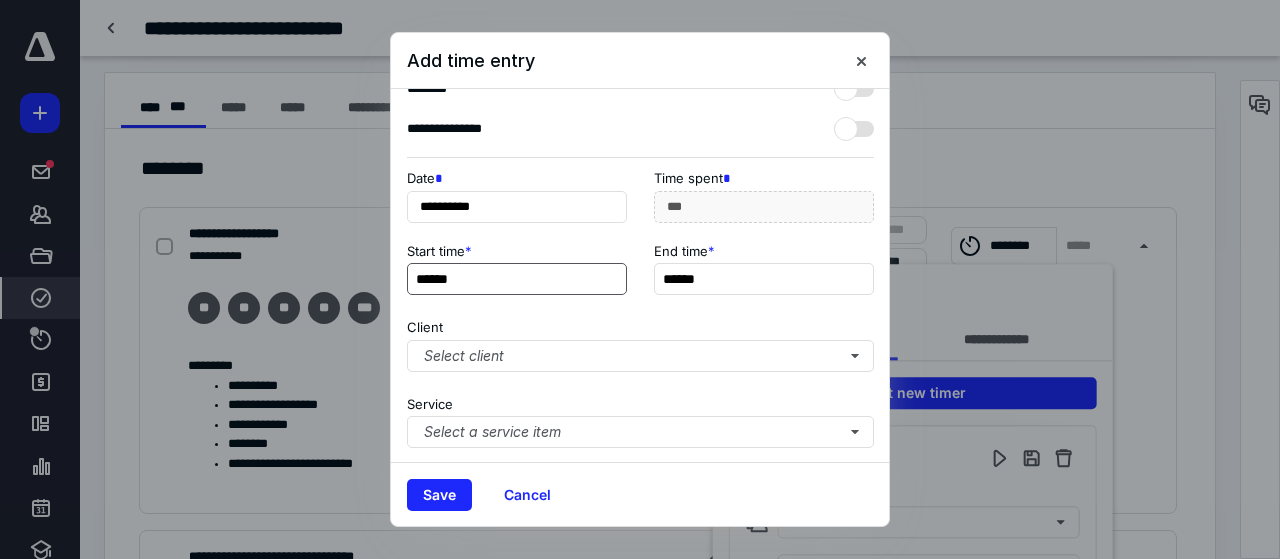 scroll, scrollTop: 268, scrollLeft: 0, axis: vertical 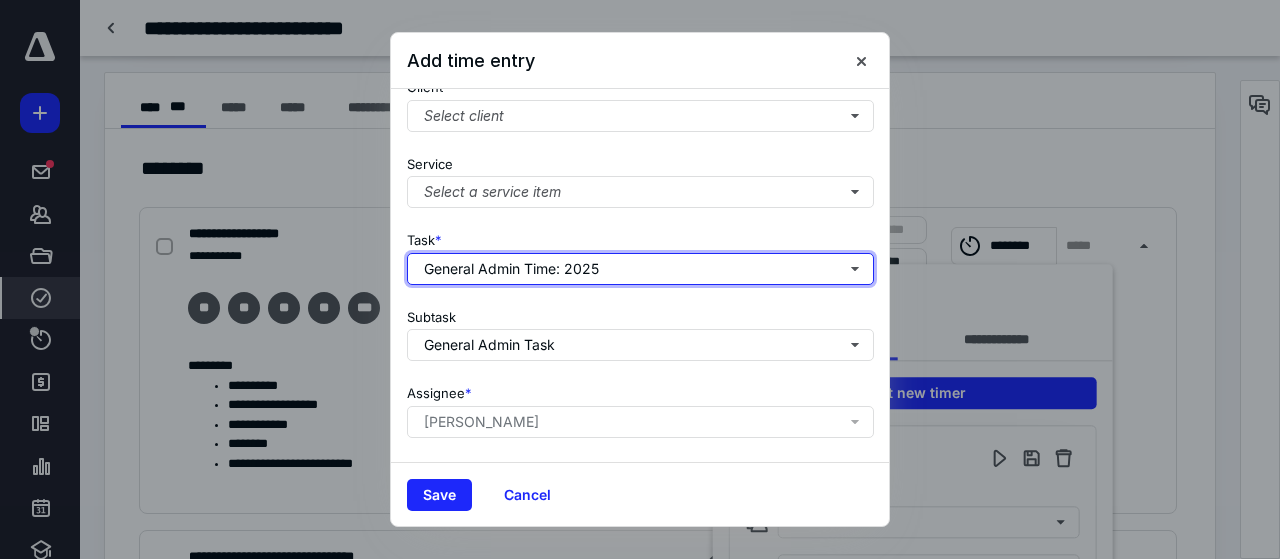 type 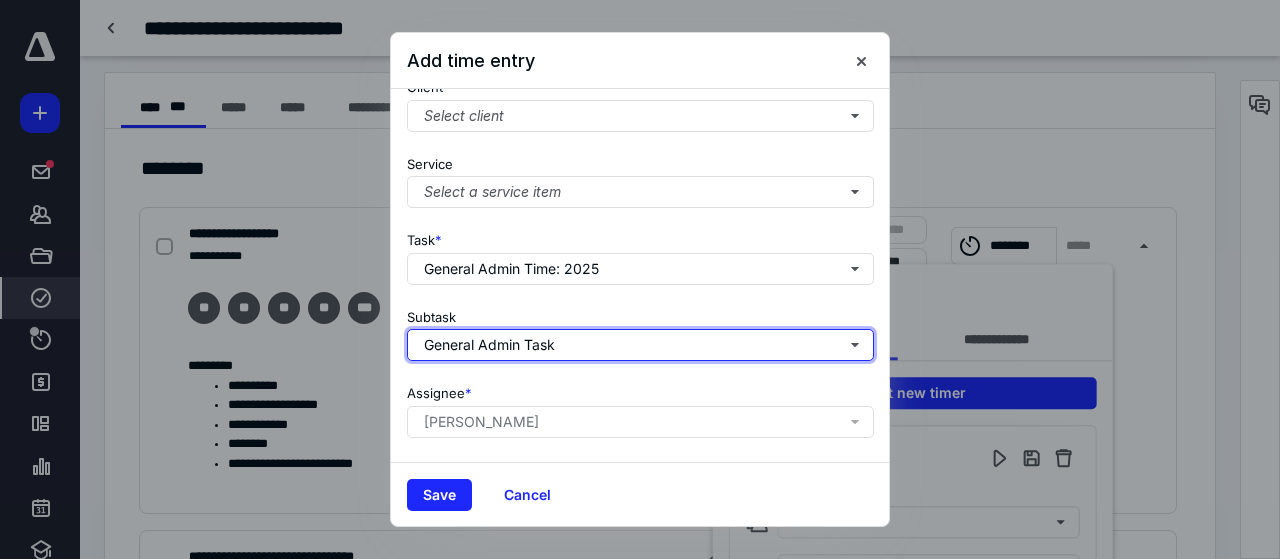 type 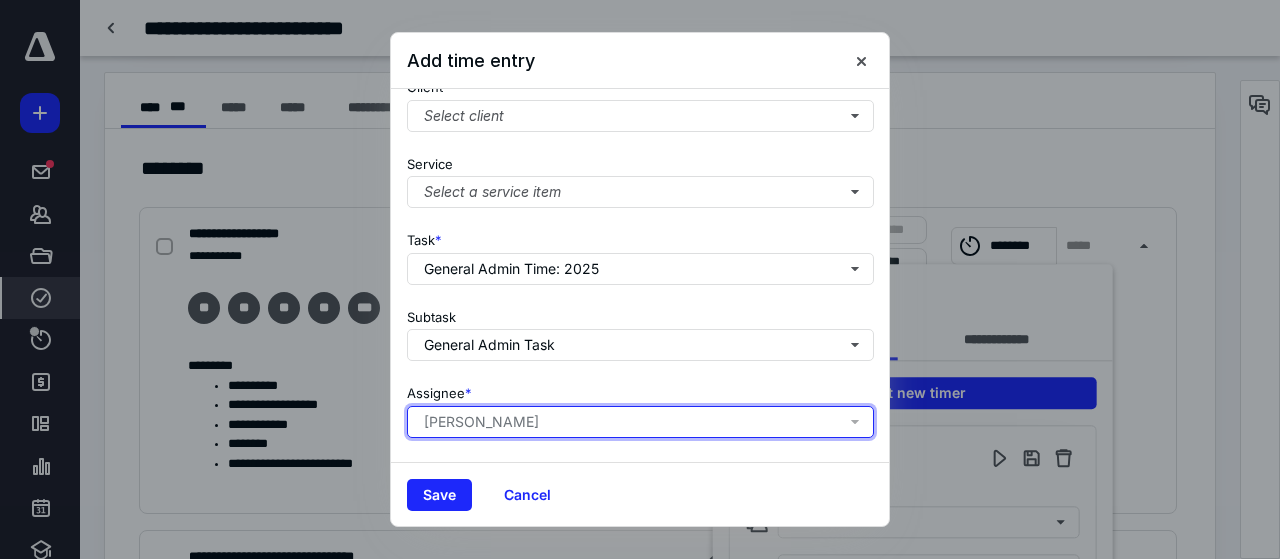 type 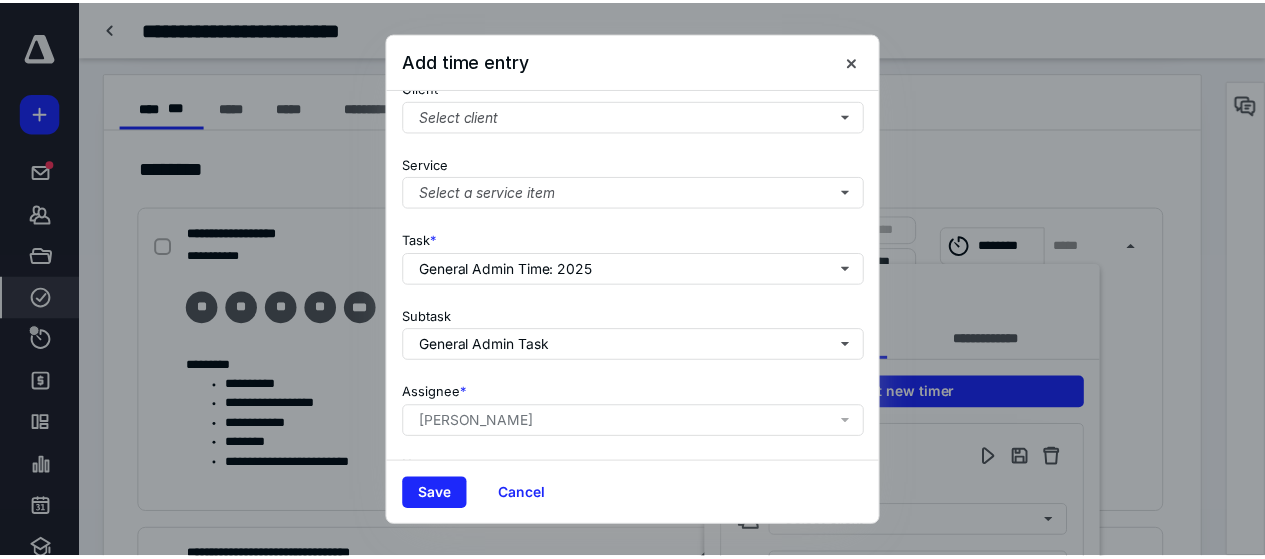 scroll, scrollTop: 414, scrollLeft: 0, axis: vertical 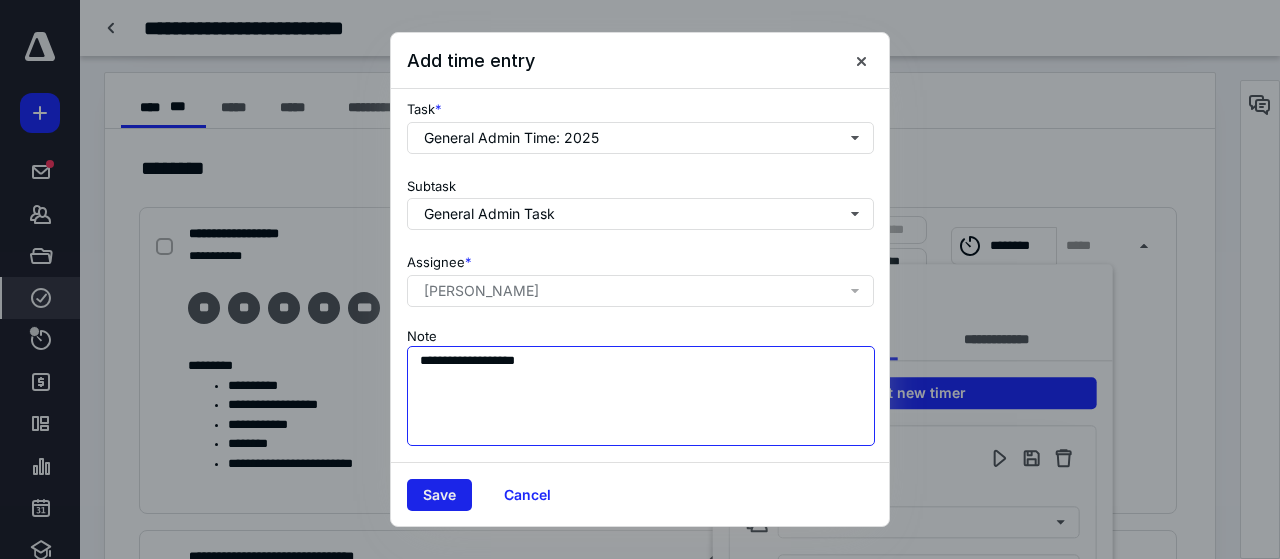type on "**********" 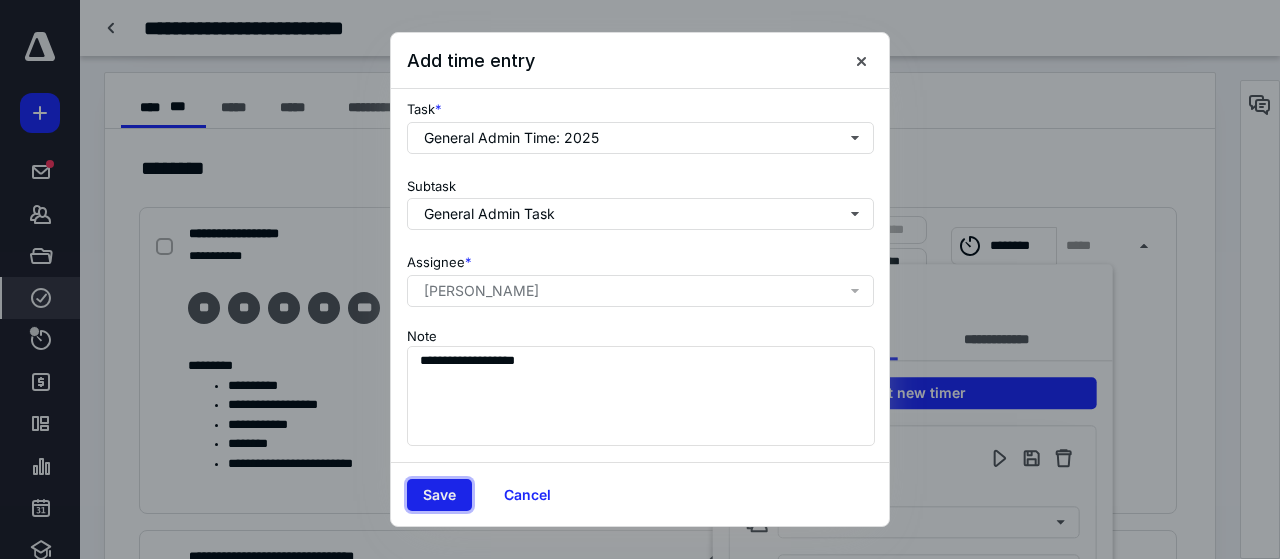 click on "Save" at bounding box center [439, 495] 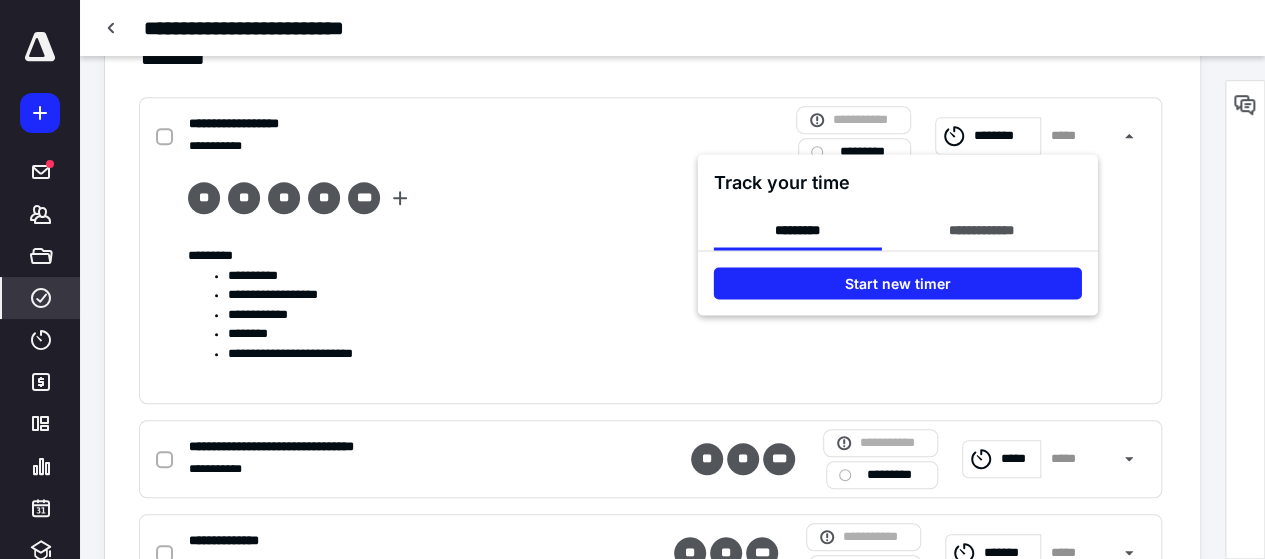 scroll, scrollTop: 495, scrollLeft: 0, axis: vertical 